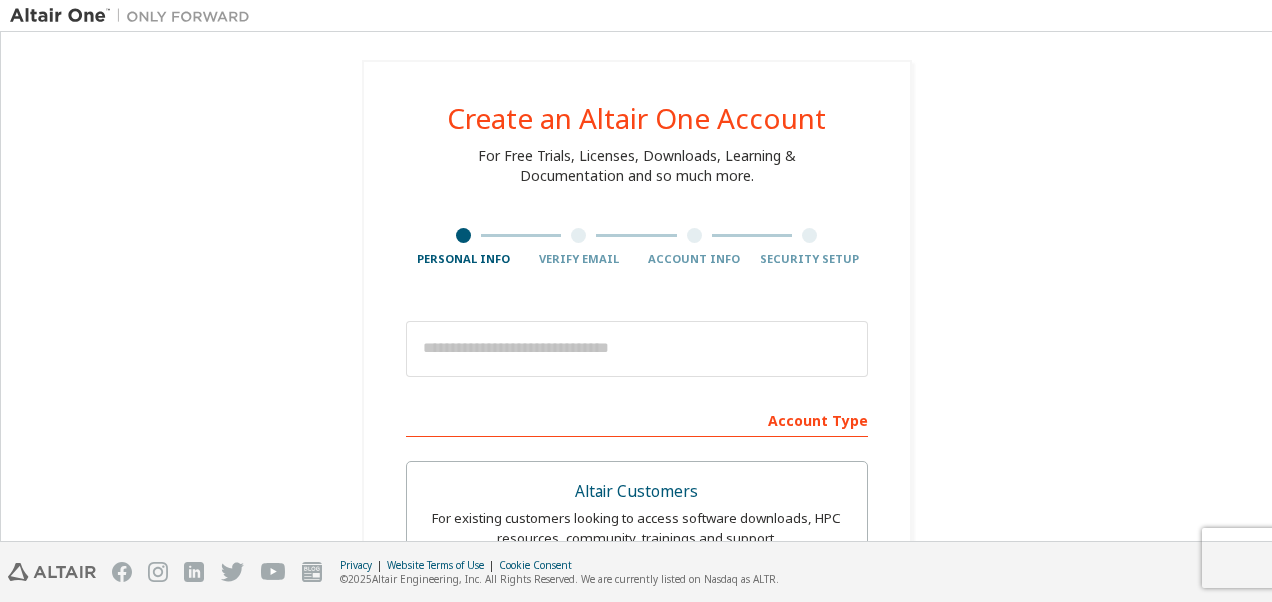 scroll, scrollTop: 0, scrollLeft: 0, axis: both 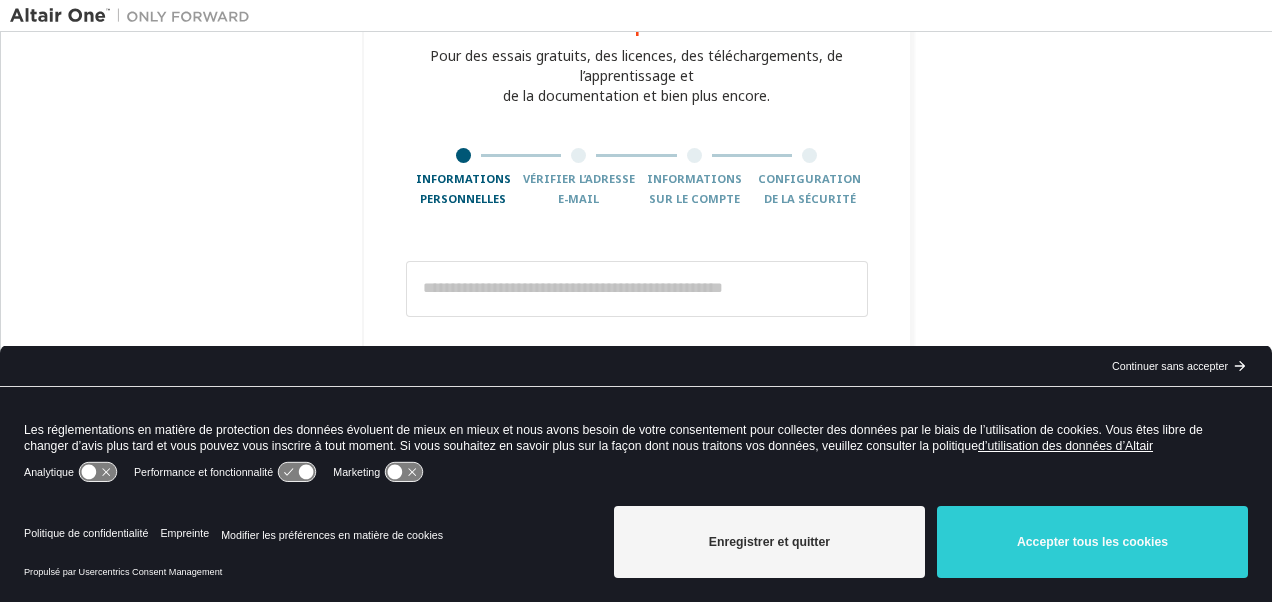 click on "Continuer sans accepter" at bounding box center (1170, 366) 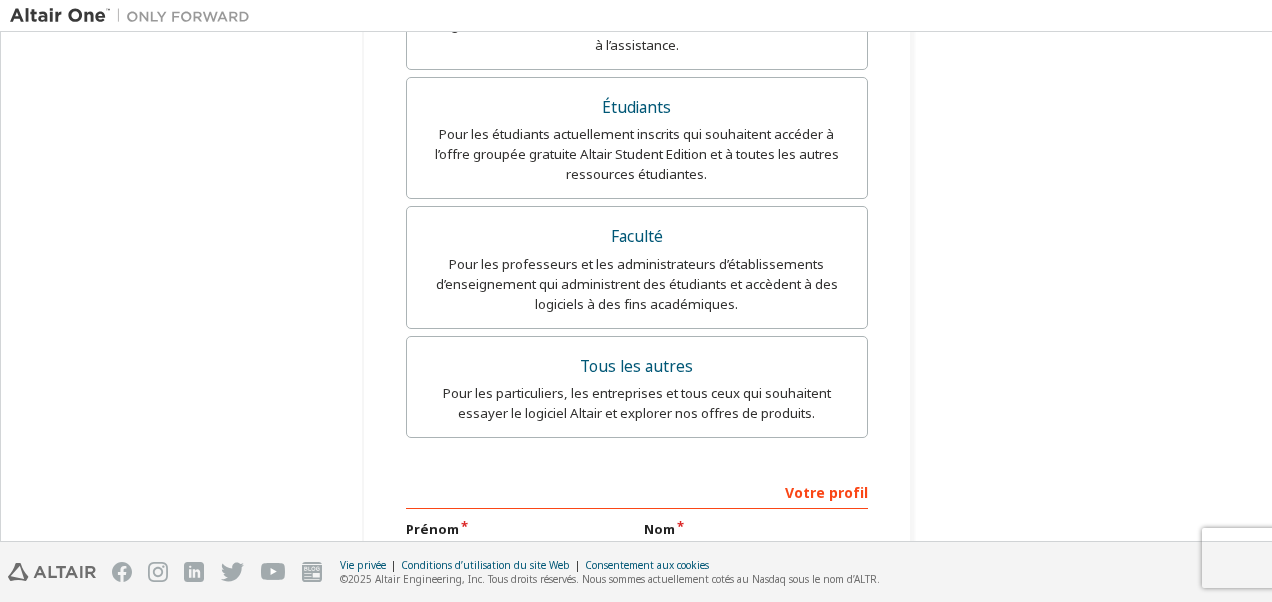 scroll, scrollTop: 519, scrollLeft: 0, axis: vertical 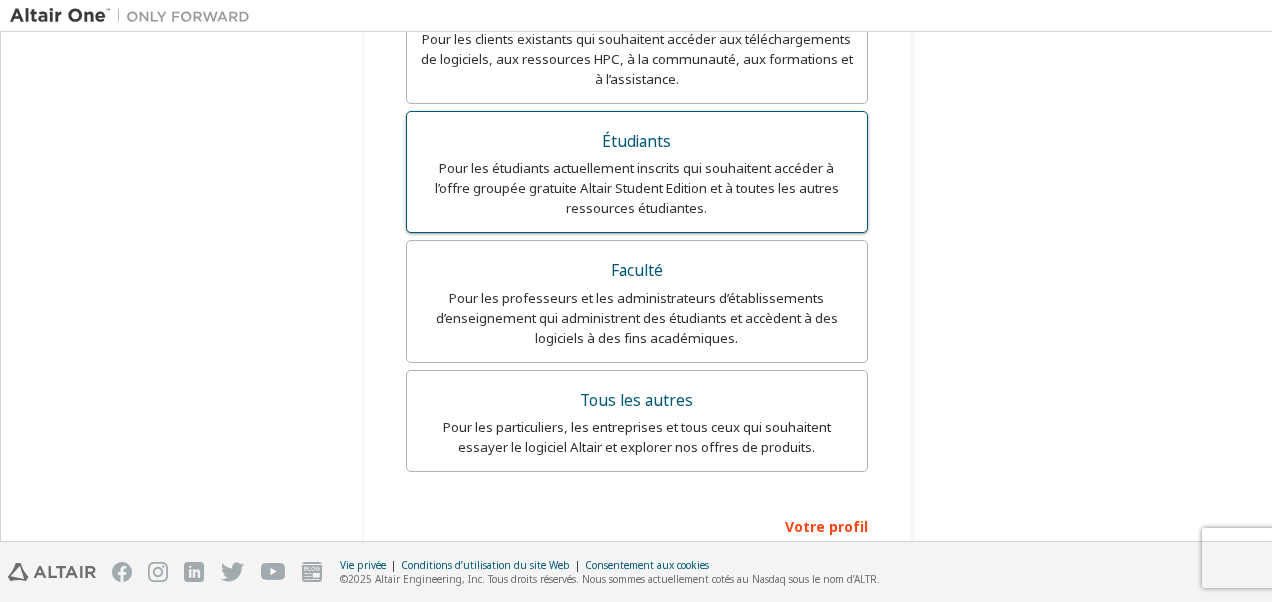 click on "Pour les étudiants actuellement inscrits qui souhaitent accéder à l’offre groupée gratuite Altair Student Edition et à toutes les autres ressources étudiantes." at bounding box center (637, 188) 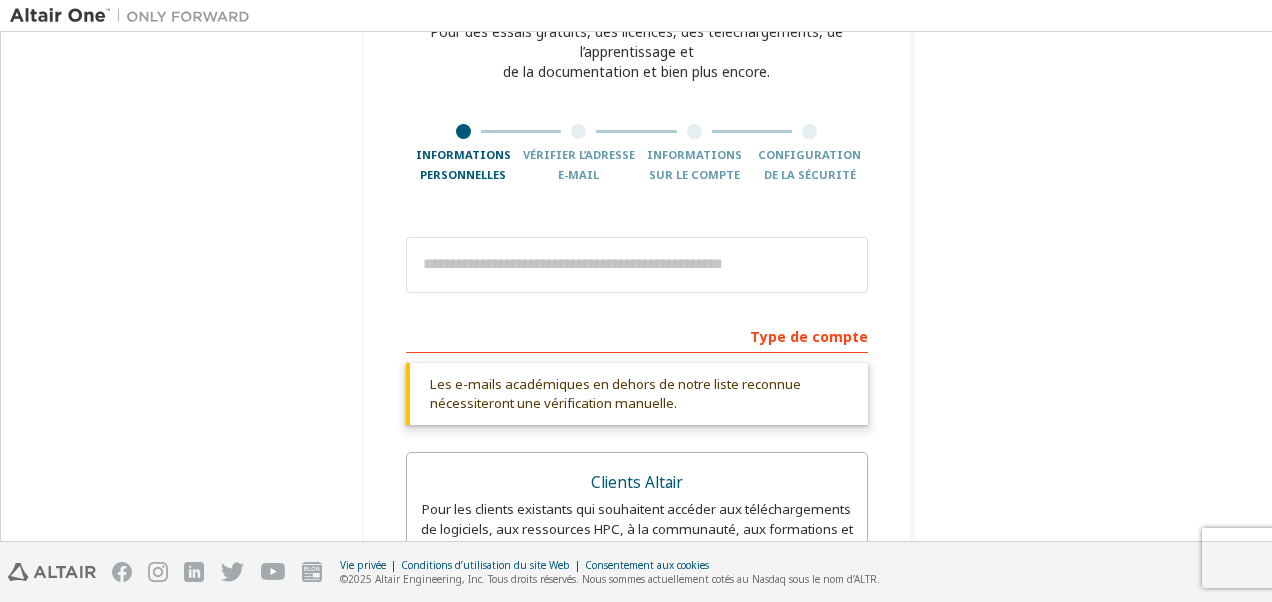scroll, scrollTop: 0, scrollLeft: 0, axis: both 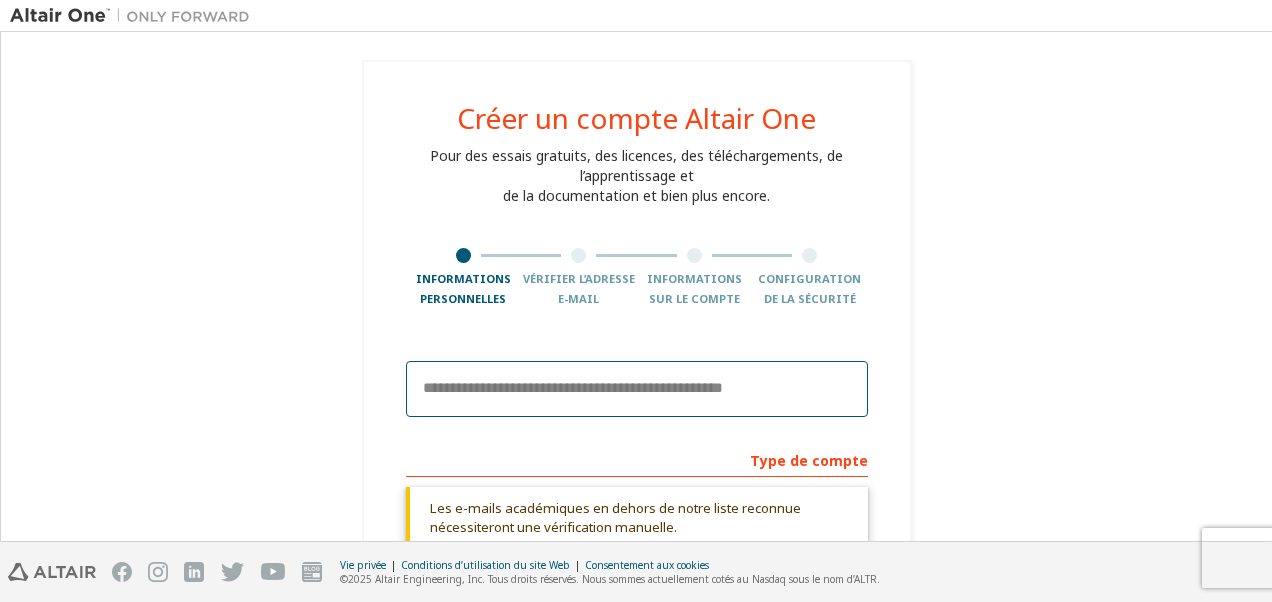 click at bounding box center (637, 389) 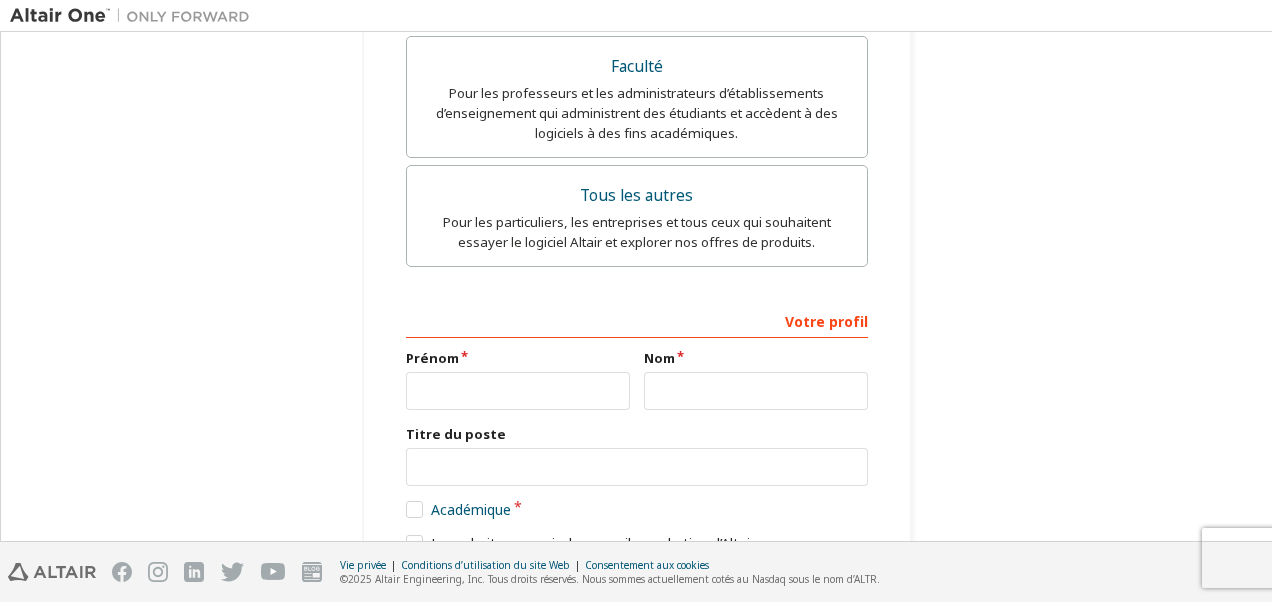 scroll, scrollTop: 800, scrollLeft: 0, axis: vertical 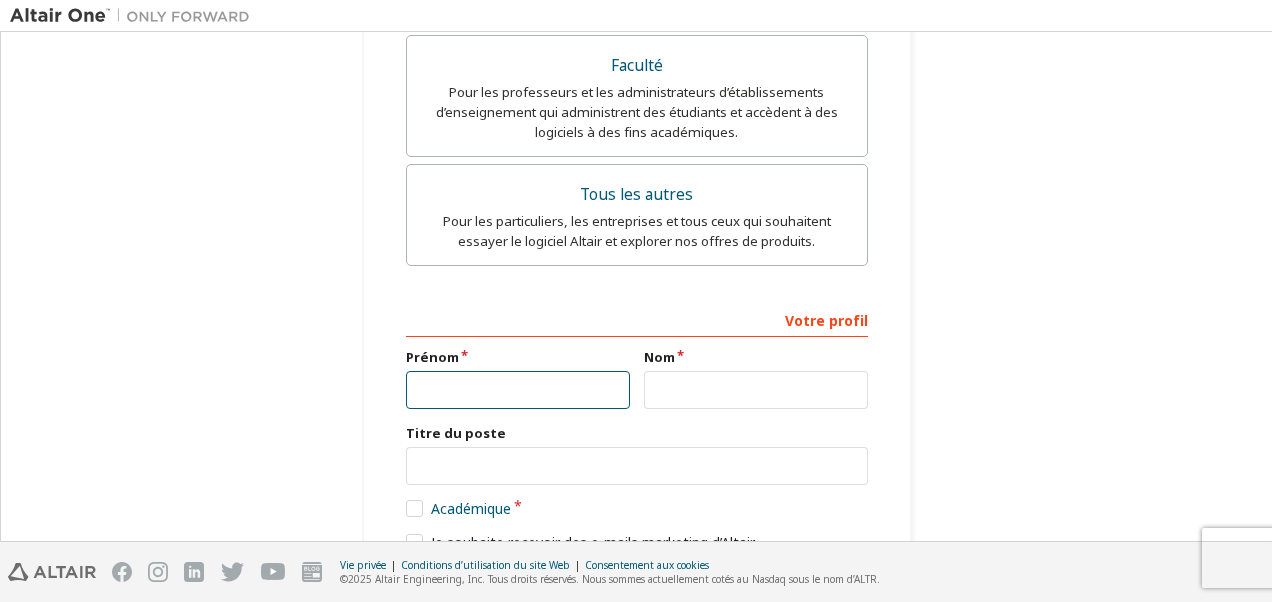 click at bounding box center (518, 390) 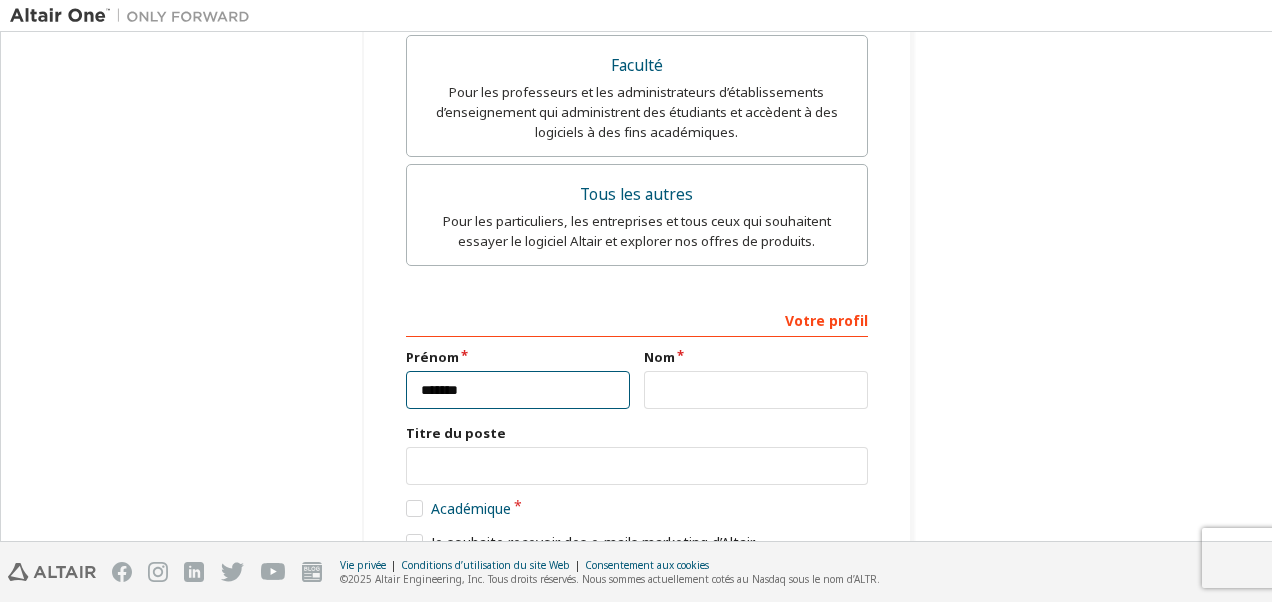 type on "*******" 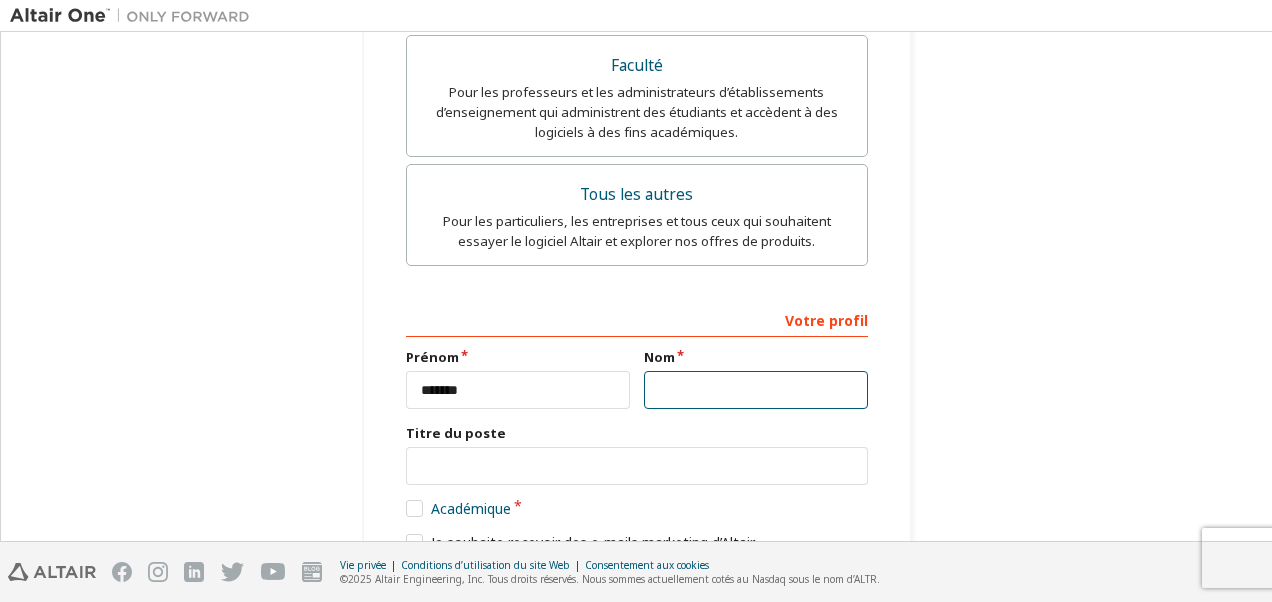 click at bounding box center (756, 390) 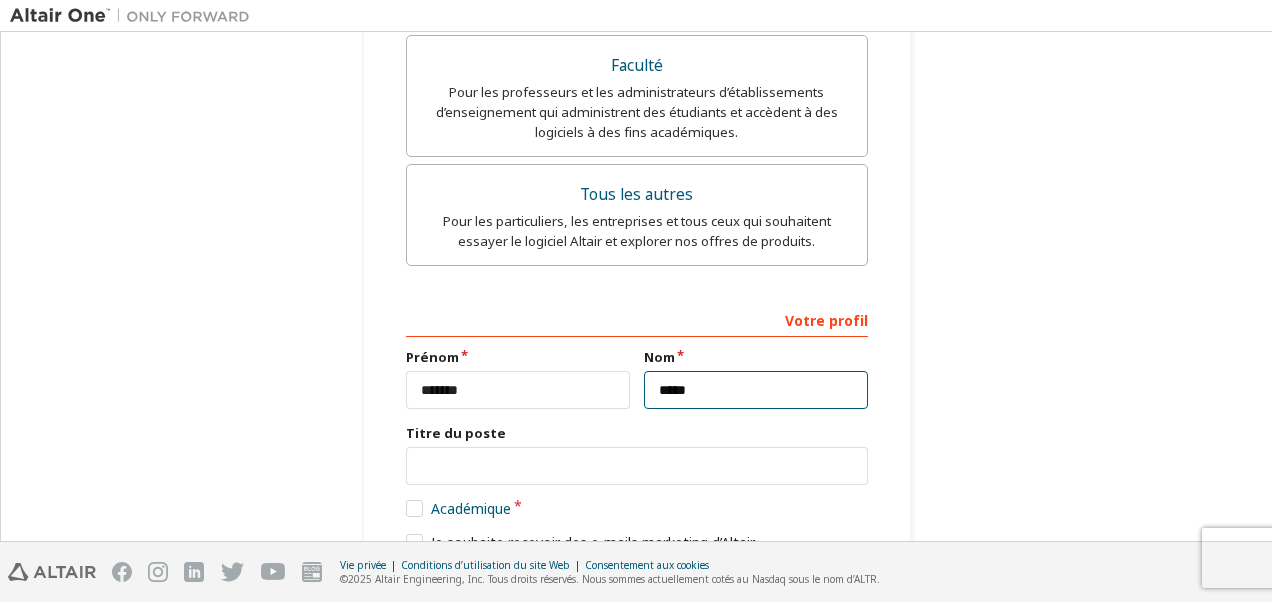 type on "*****" 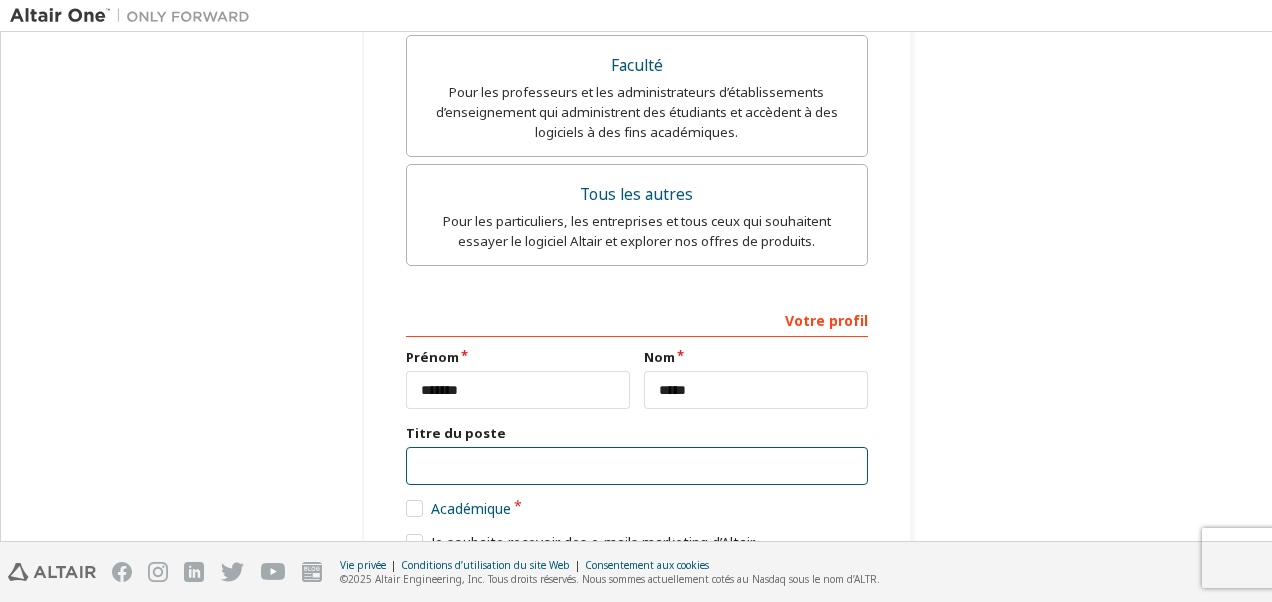 click at bounding box center (637, 466) 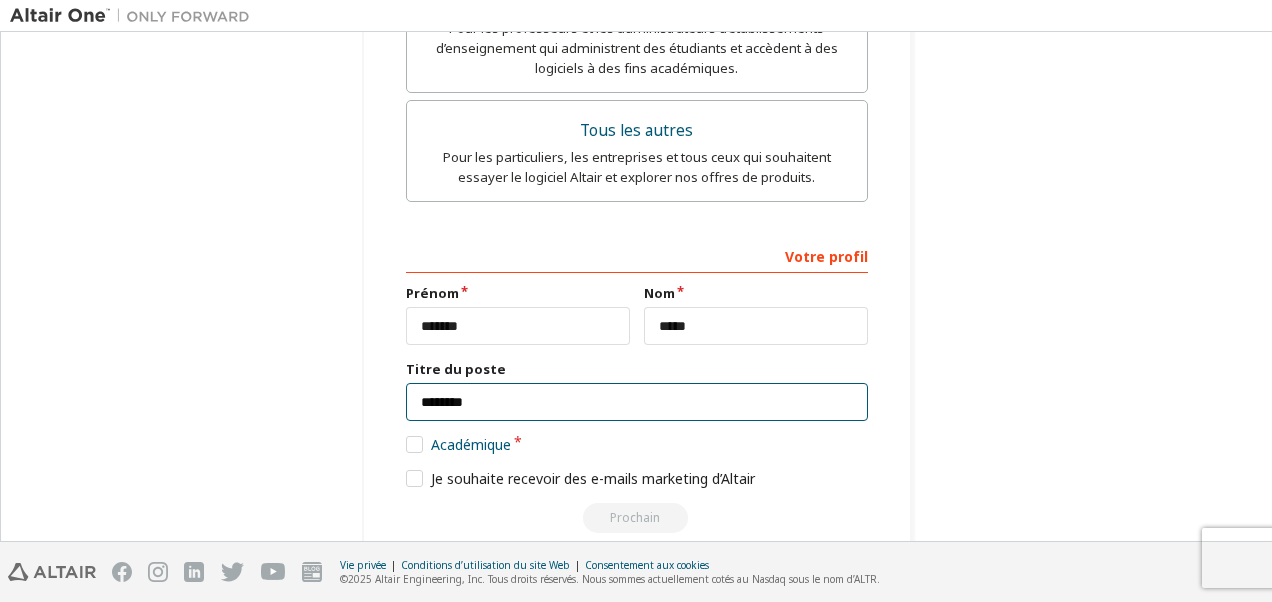 scroll, scrollTop: 894, scrollLeft: 0, axis: vertical 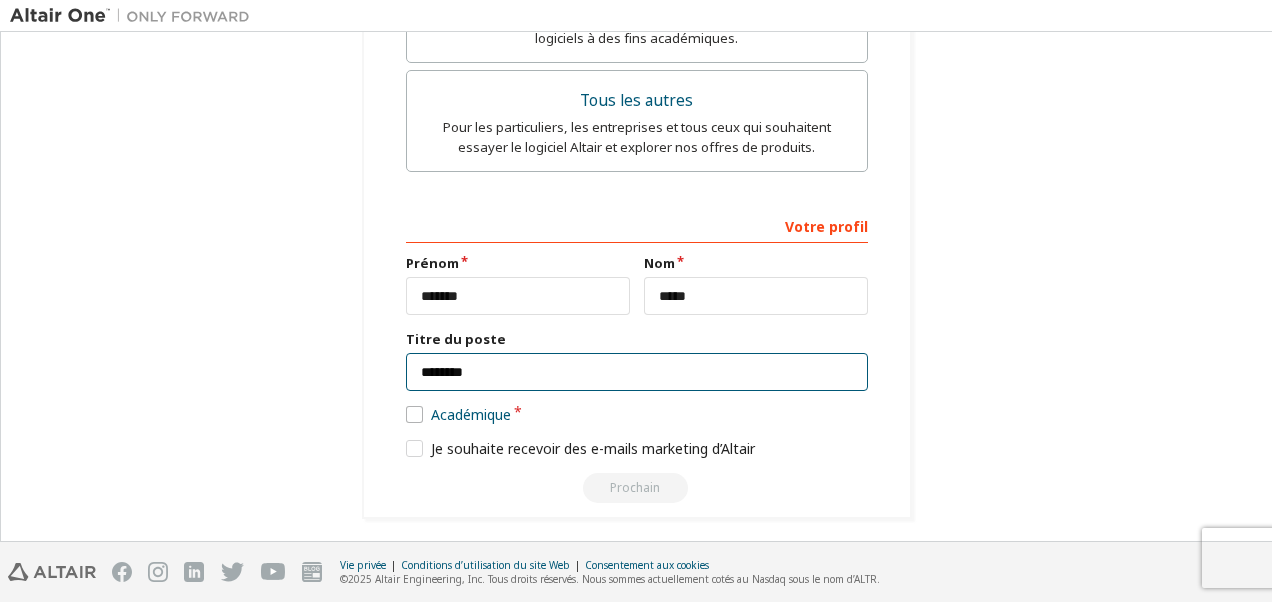 type on "********" 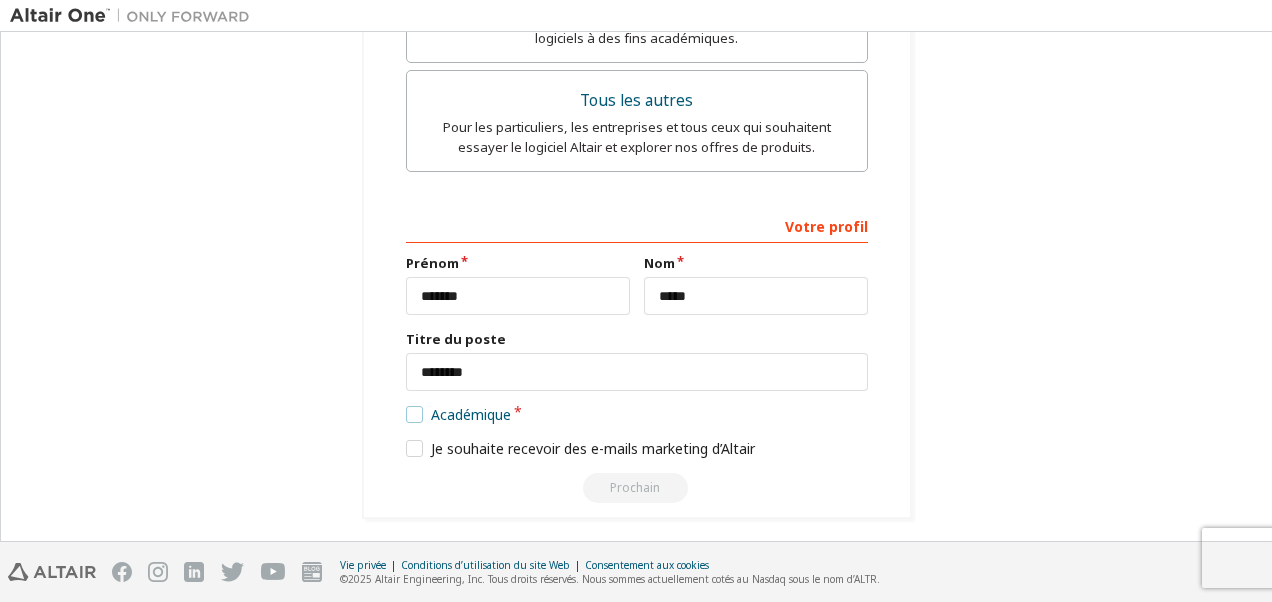 click on "Académique" at bounding box center [459, 414] 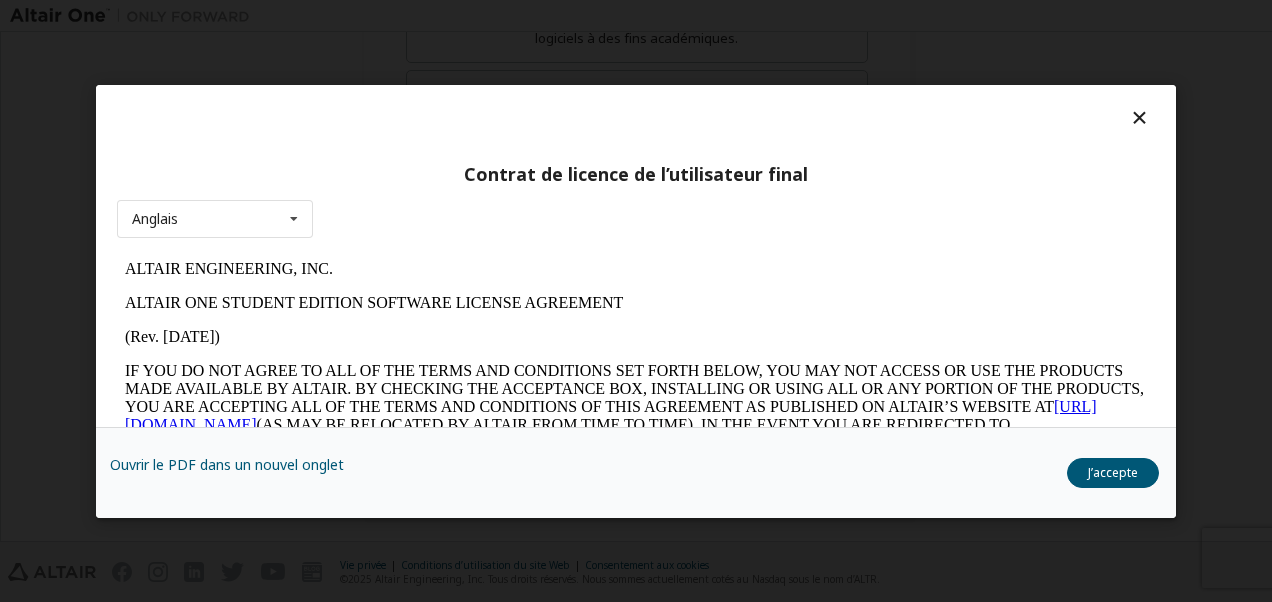 scroll, scrollTop: 0, scrollLeft: 0, axis: both 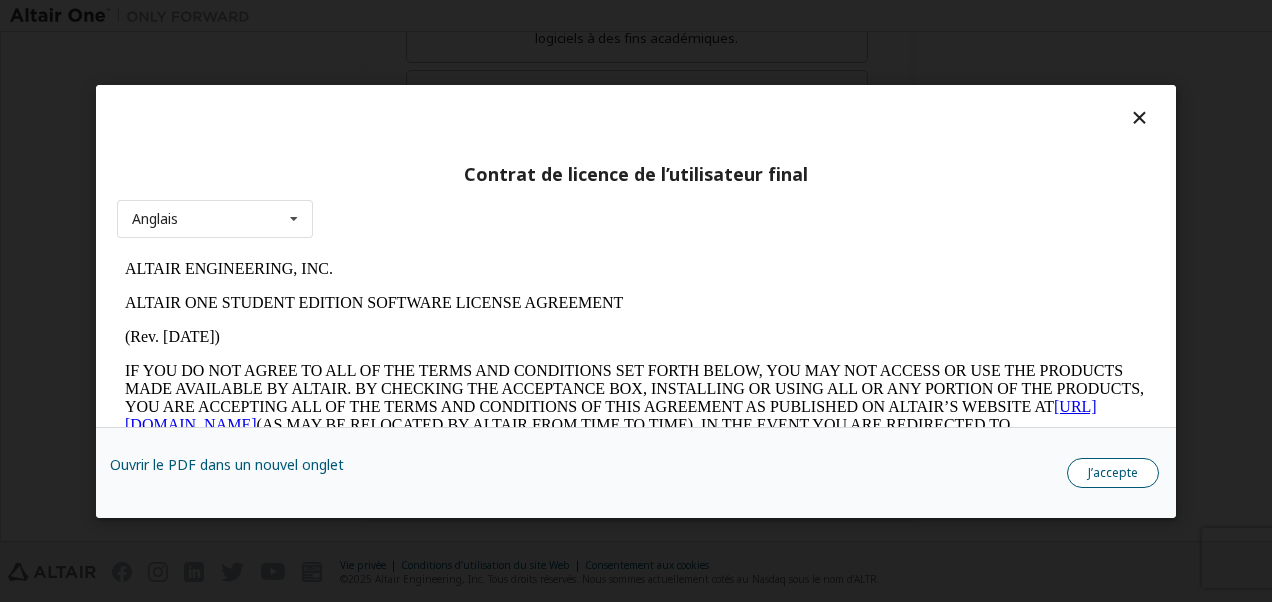click on "J’accepte" at bounding box center [1113, 472] 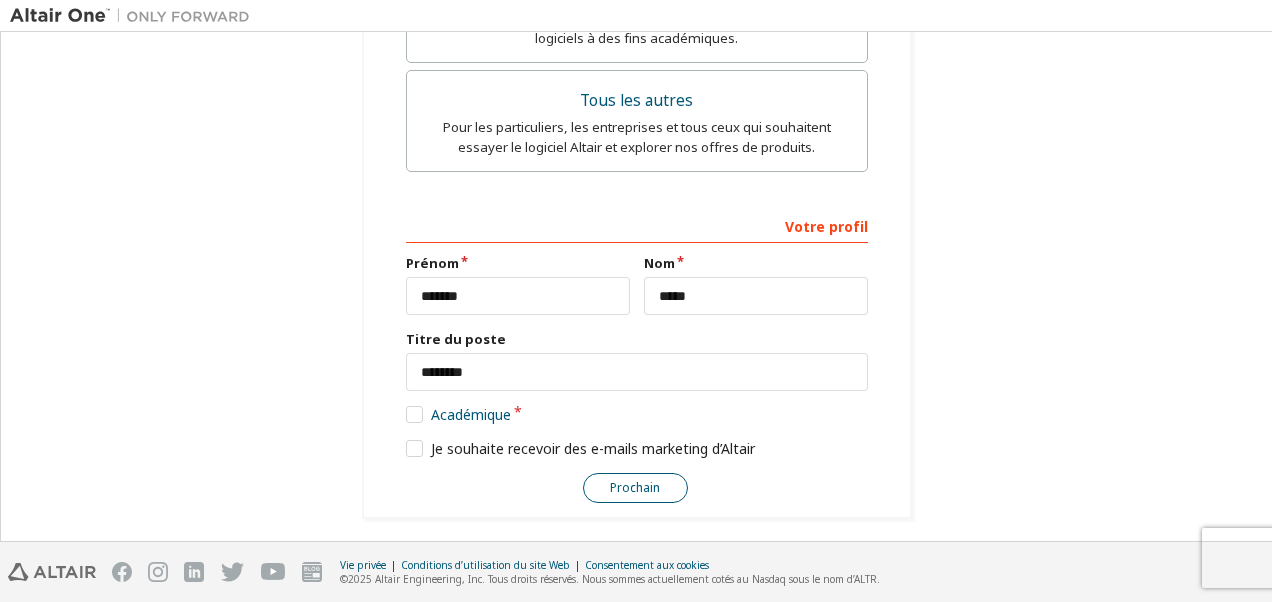 click on "Prochain" at bounding box center (635, 488) 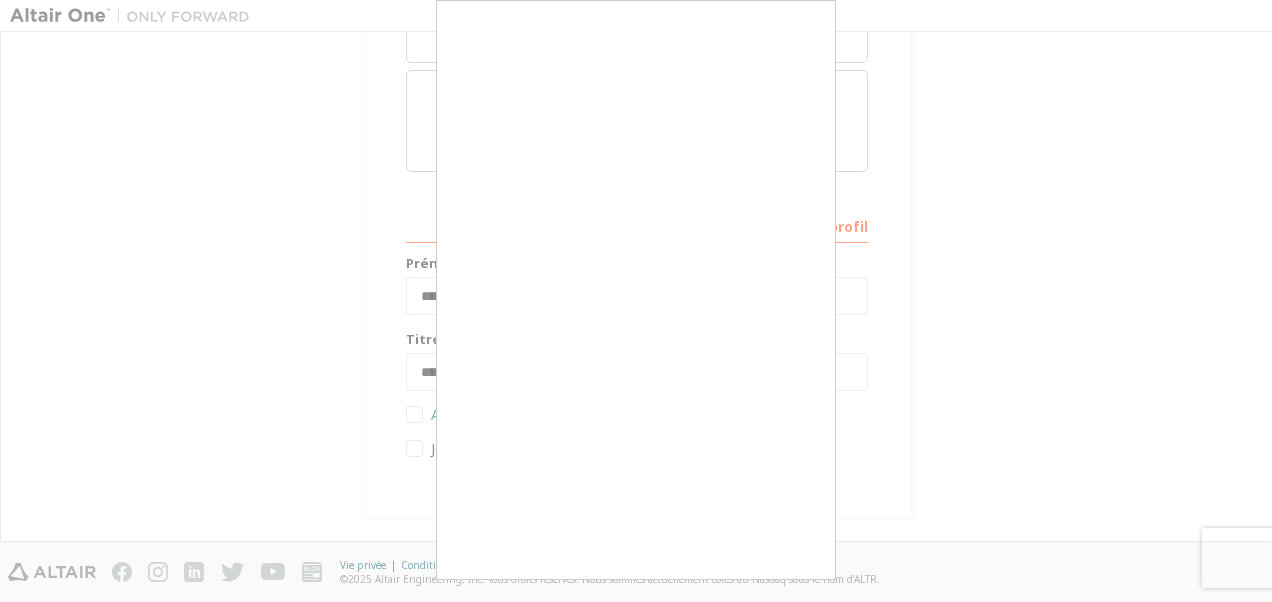 scroll, scrollTop: 16, scrollLeft: 0, axis: vertical 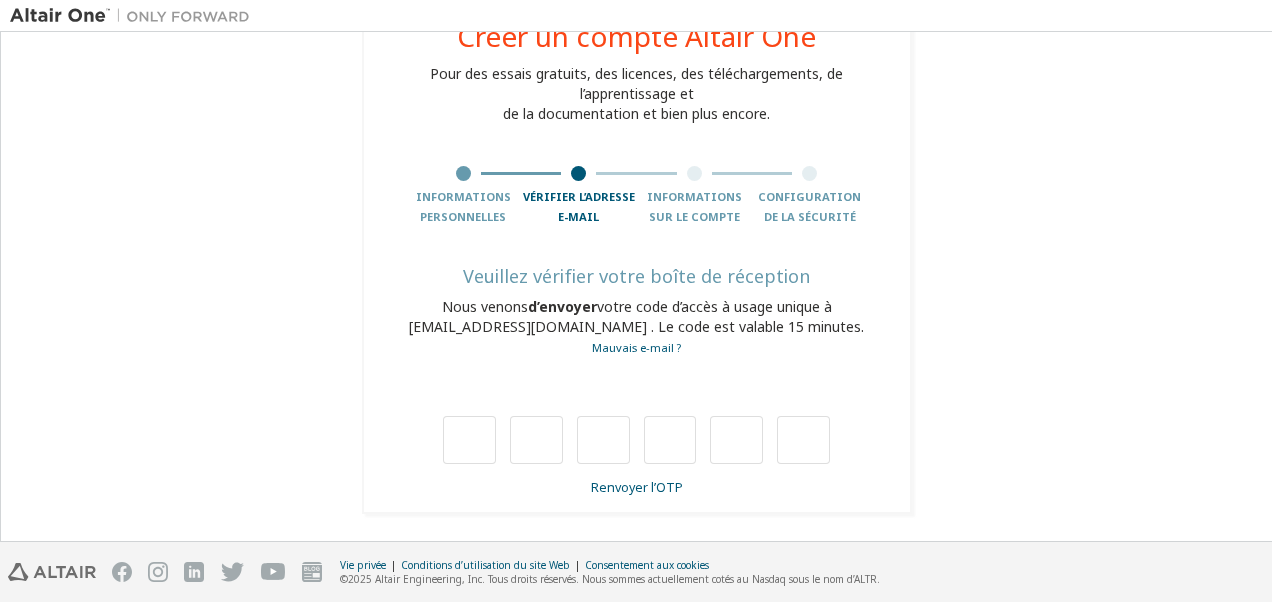 type on "*" 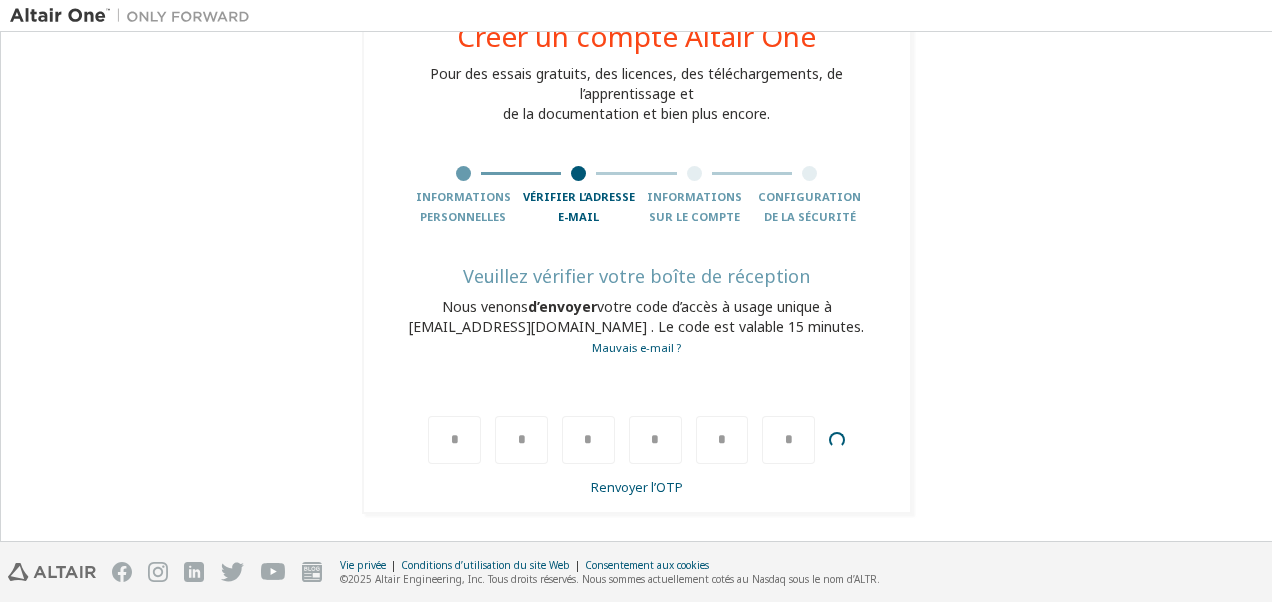 scroll, scrollTop: 30, scrollLeft: 0, axis: vertical 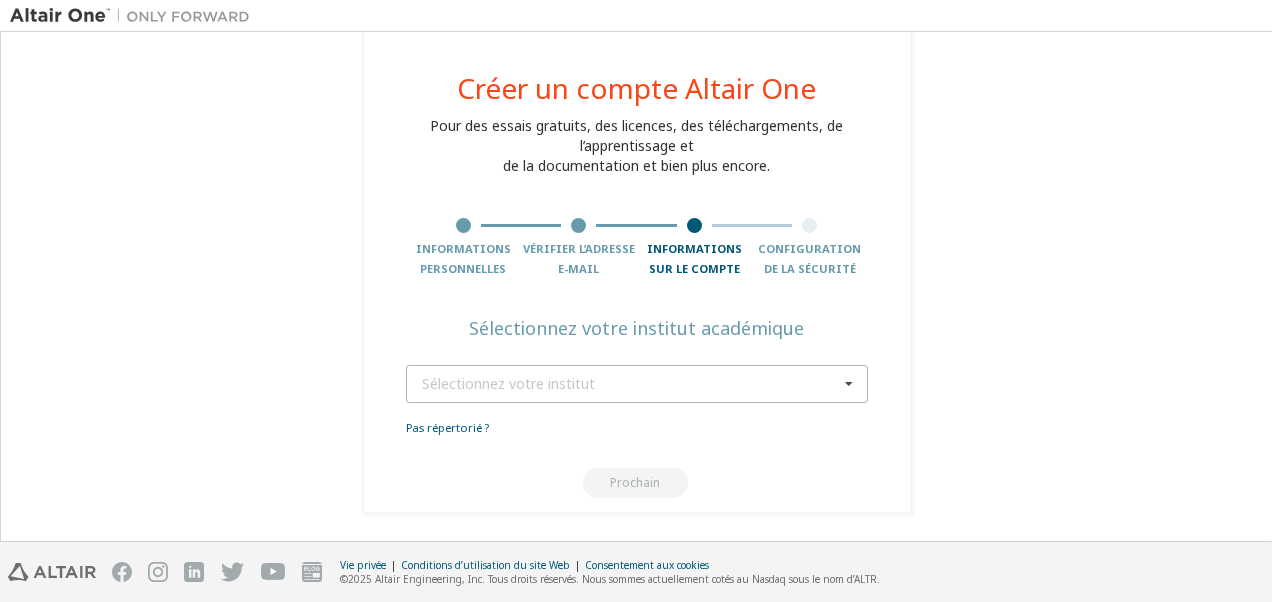 click at bounding box center [849, 384] 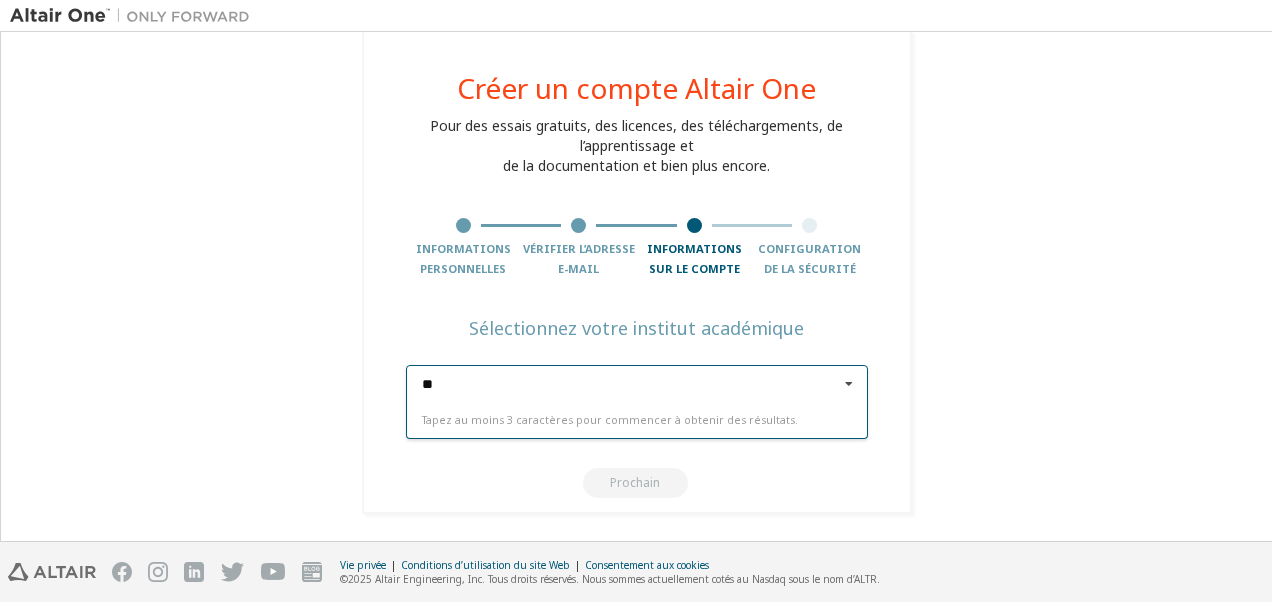 type on "**" 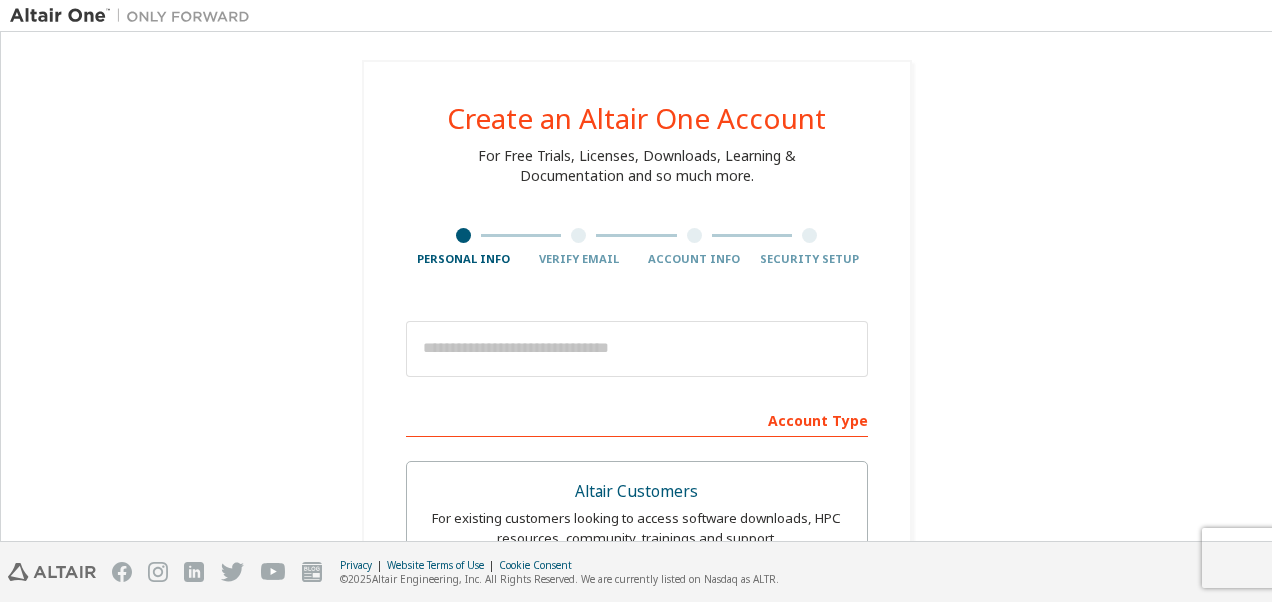 scroll, scrollTop: 0, scrollLeft: 0, axis: both 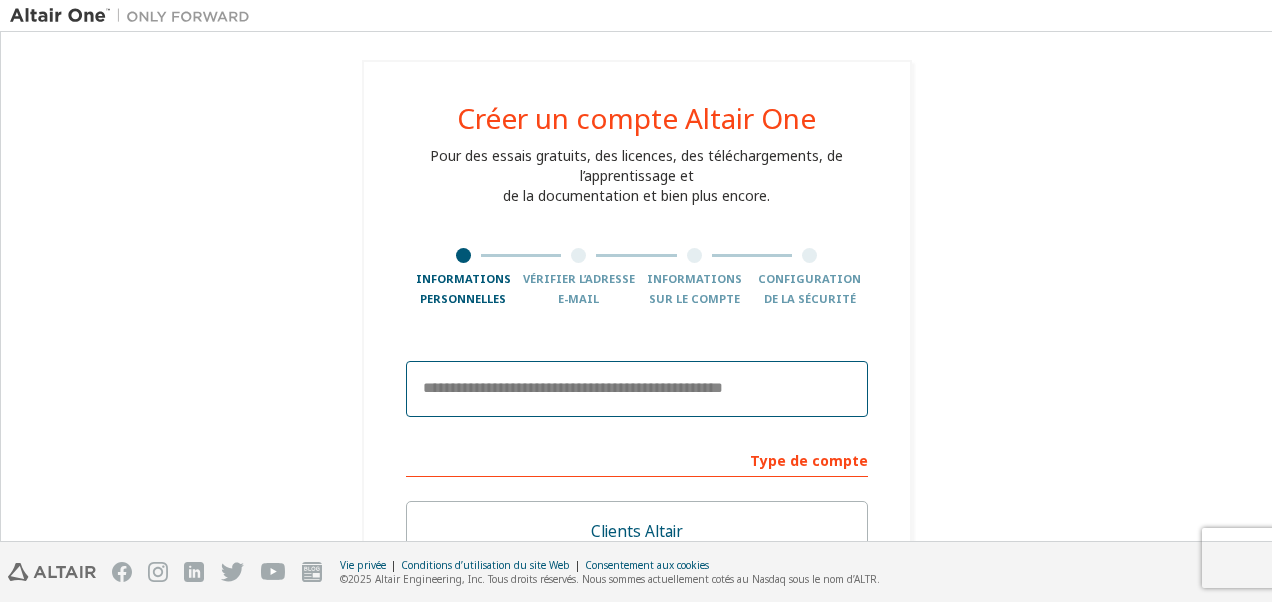click at bounding box center (637, 389) 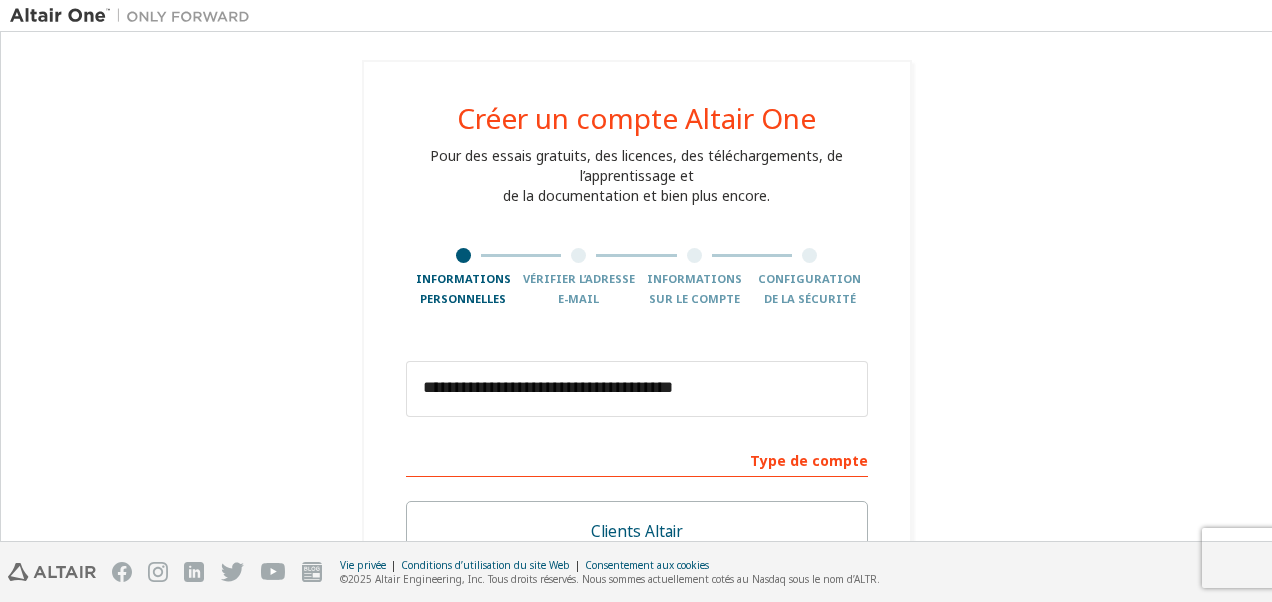 type on "*******" 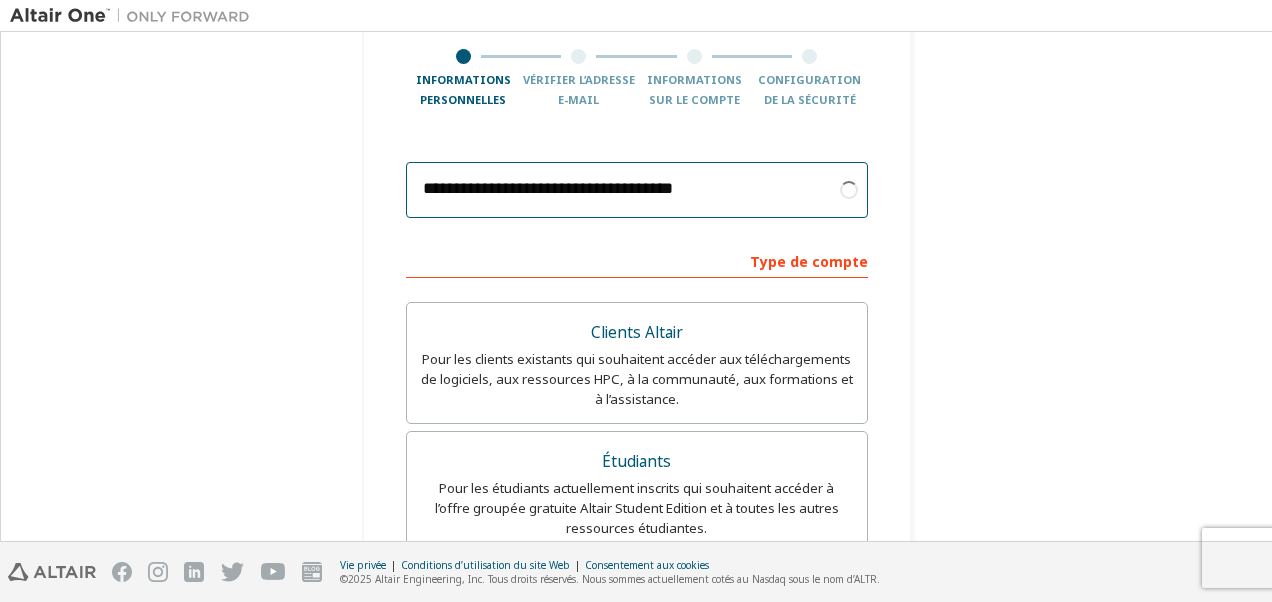 scroll, scrollTop: 200, scrollLeft: 0, axis: vertical 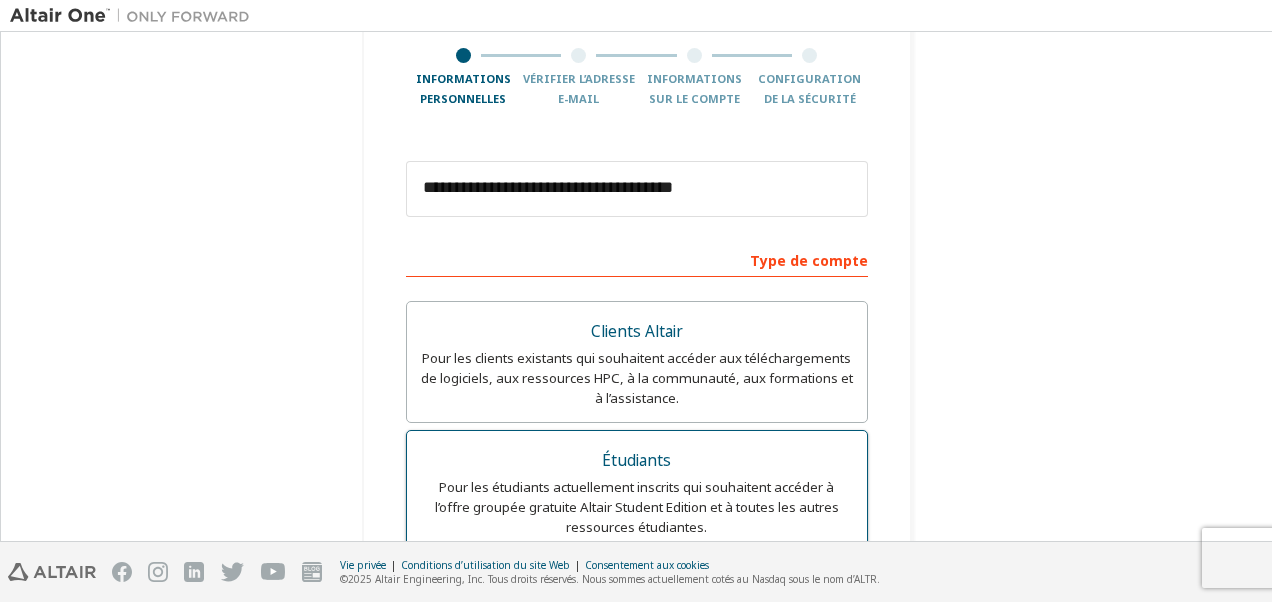 click on "Pour les étudiants actuellement inscrits qui souhaitent accéder à l’offre groupée gratuite Altair Student Edition et à toutes les autres ressources étudiantes." at bounding box center (637, 507) 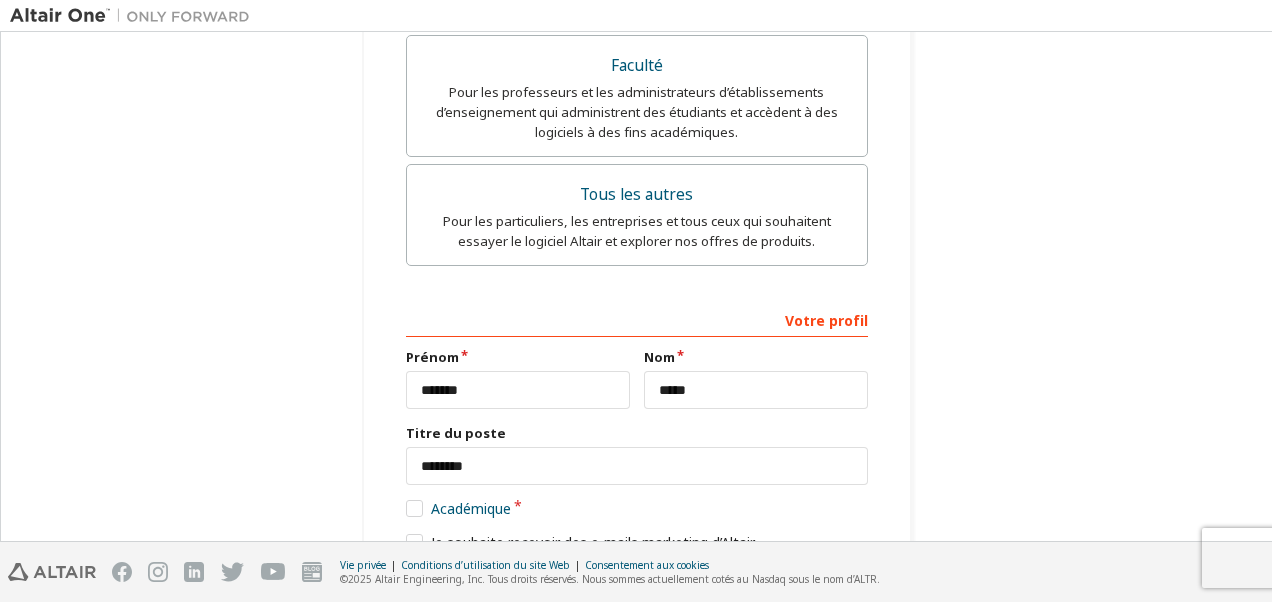scroll, scrollTop: 894, scrollLeft: 0, axis: vertical 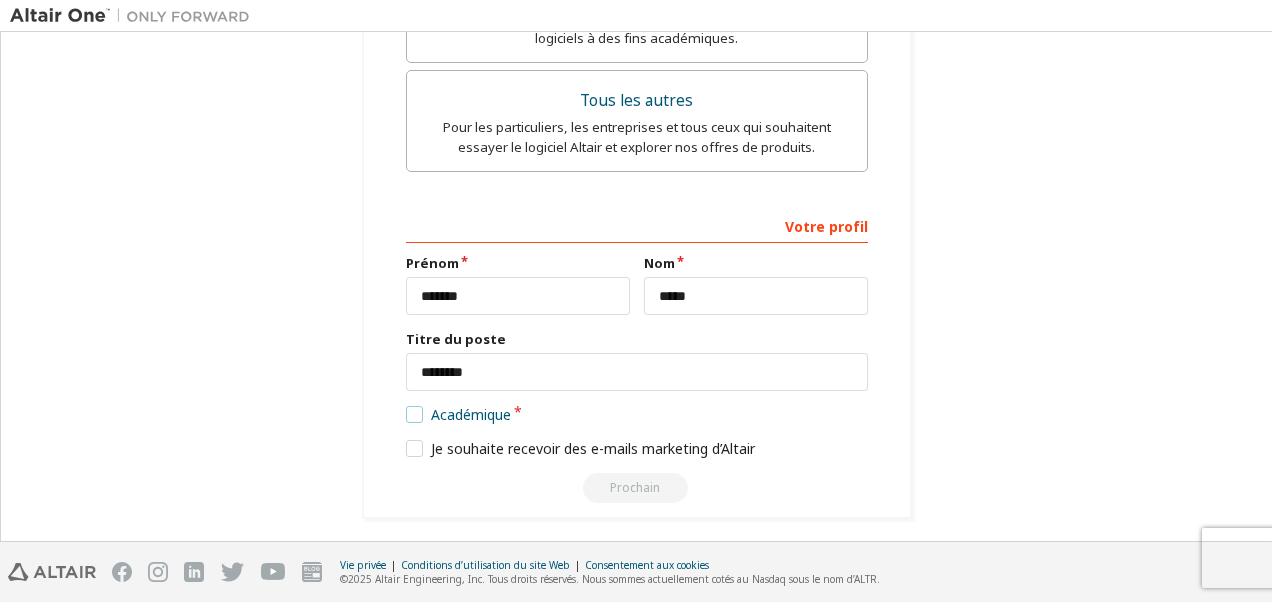 click on "Académique" at bounding box center (459, 414) 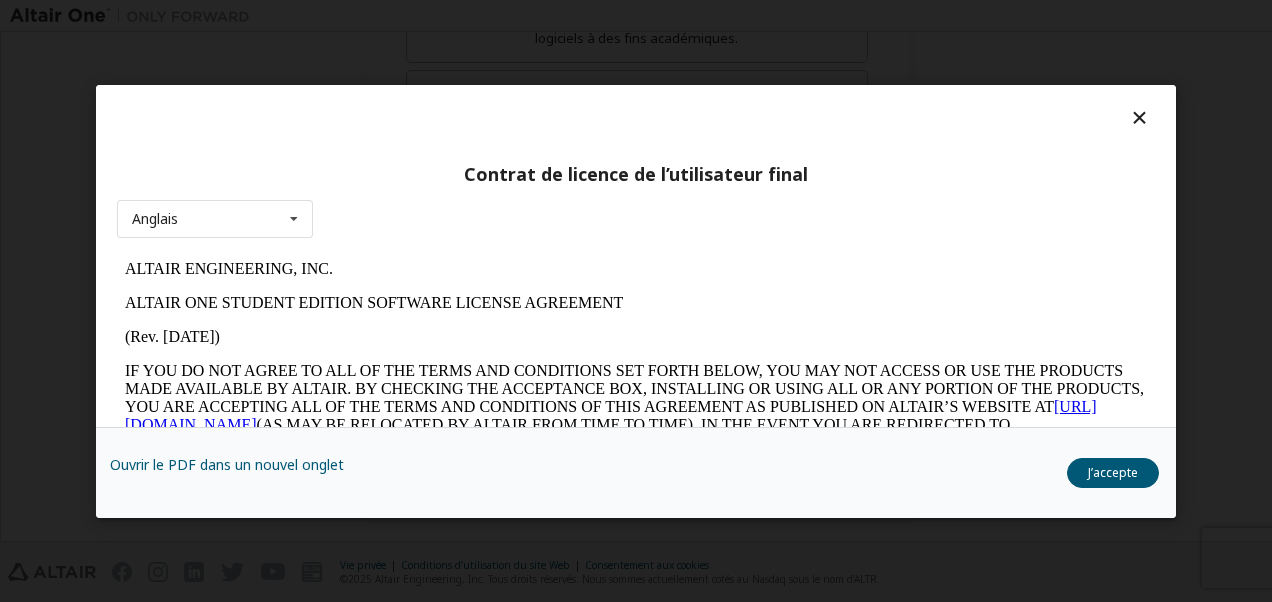 scroll, scrollTop: 0, scrollLeft: 0, axis: both 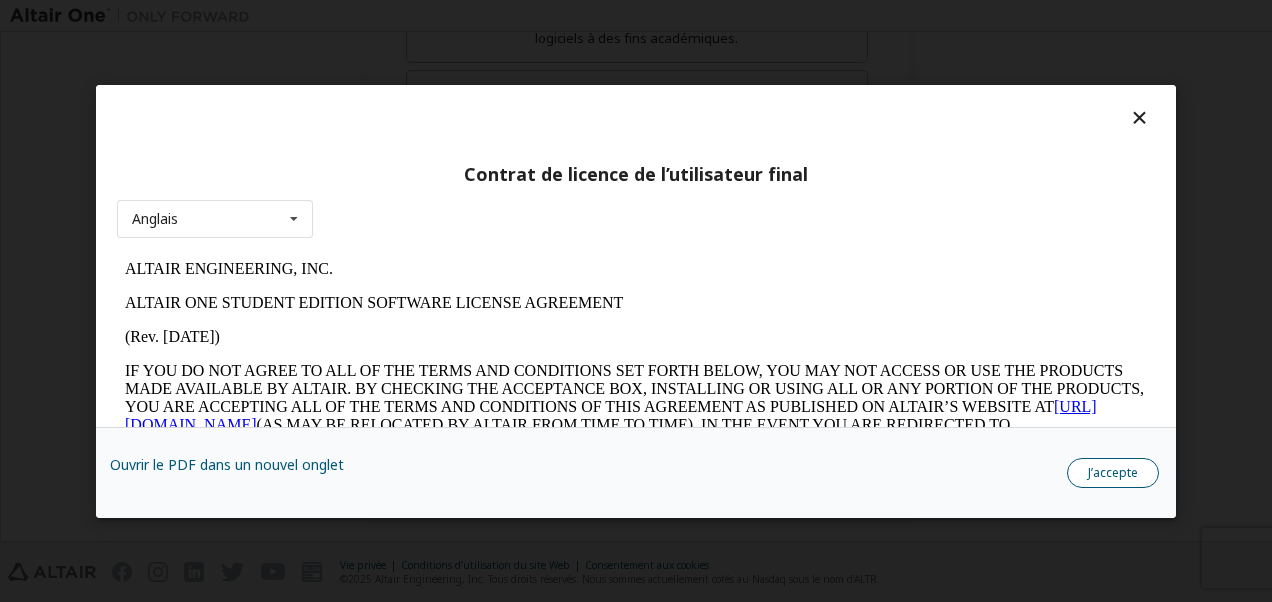 click on "J’accepte" at bounding box center (1113, 472) 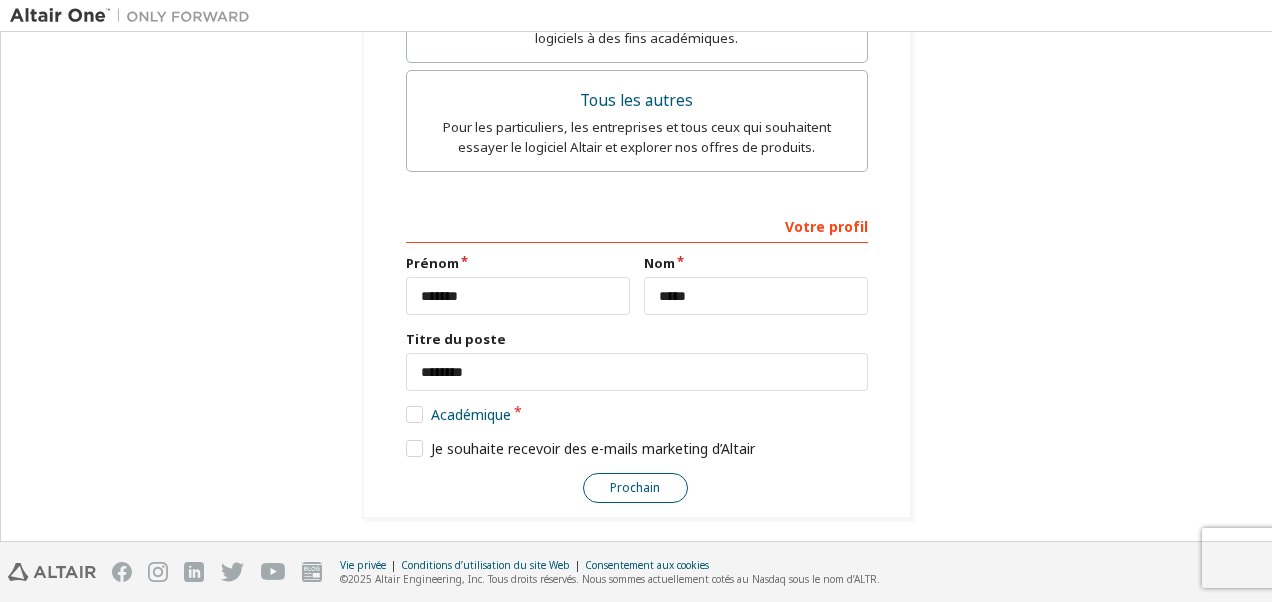 click on "Prochain" at bounding box center (635, 488) 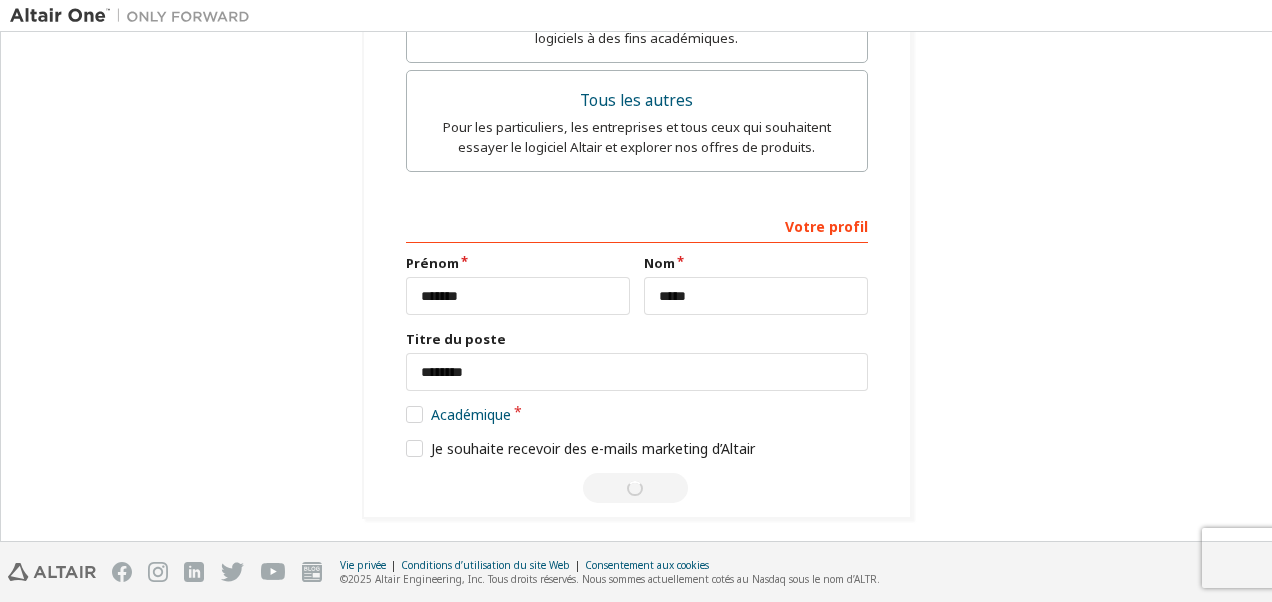 scroll, scrollTop: 102, scrollLeft: 0, axis: vertical 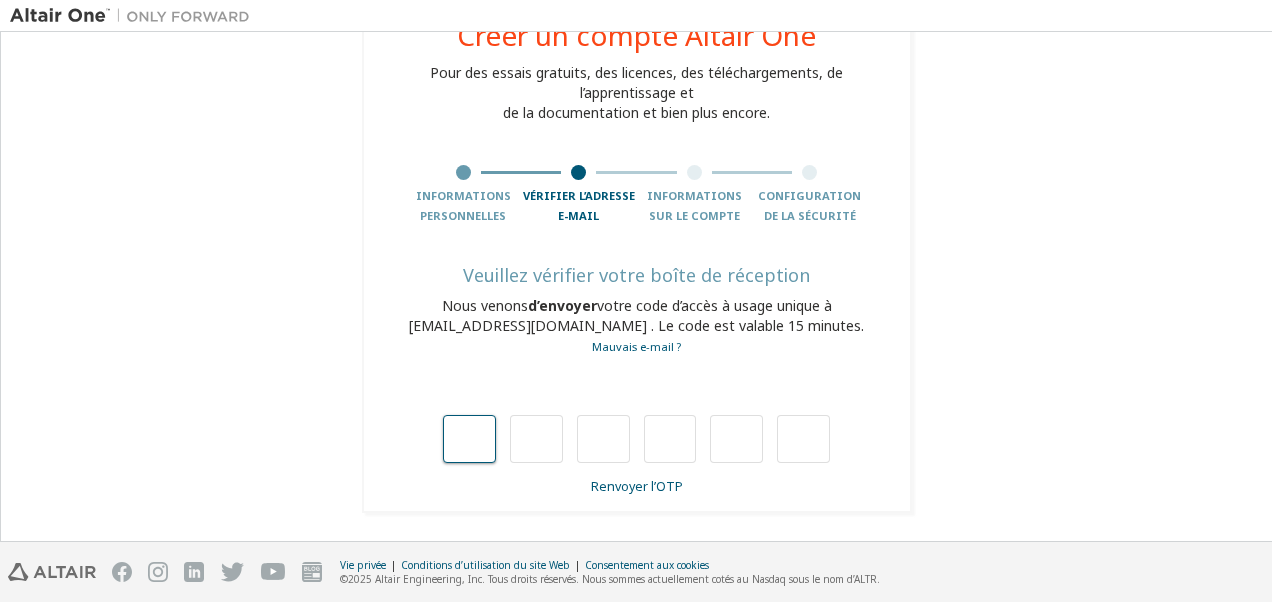 type on "*" 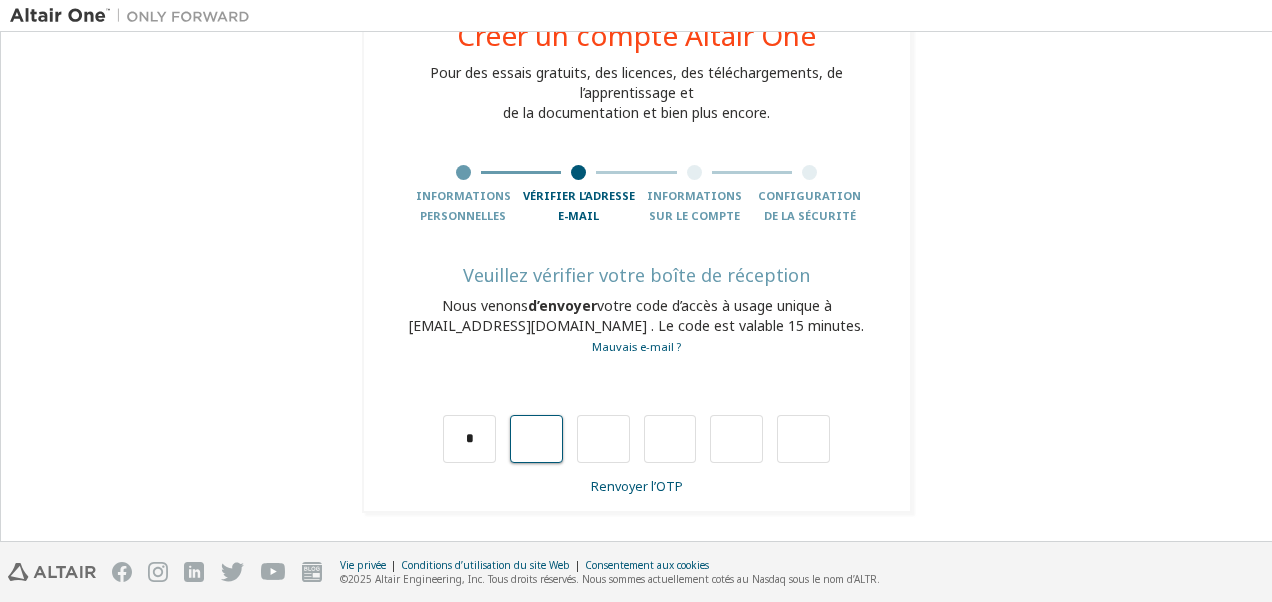 type on "*" 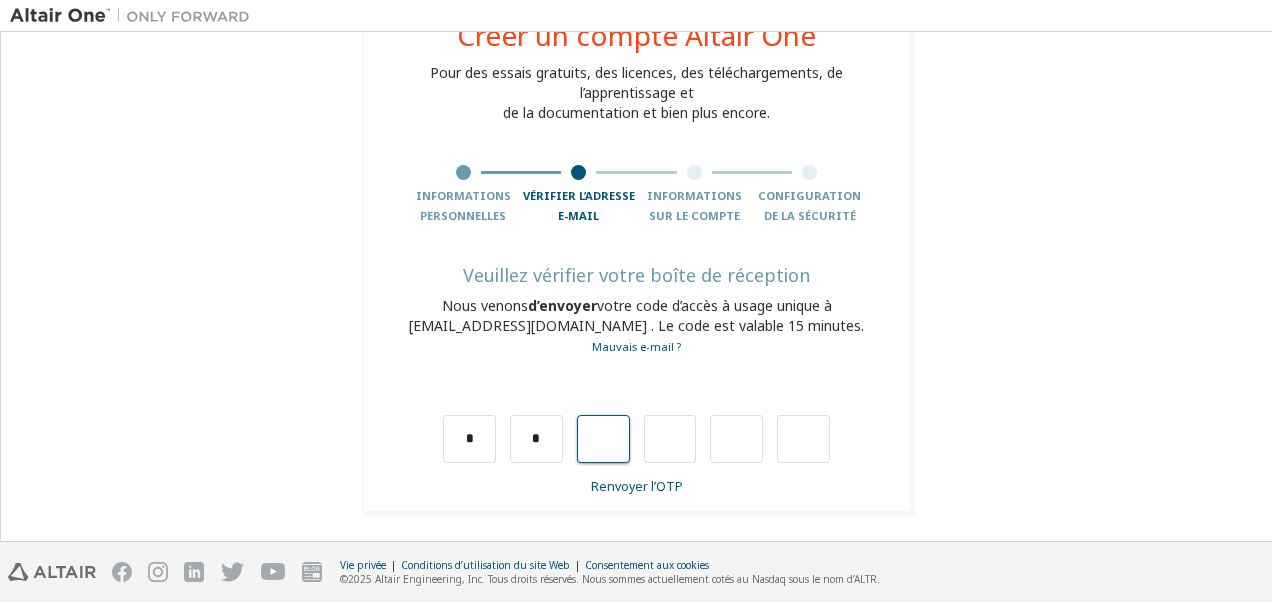 type on "*" 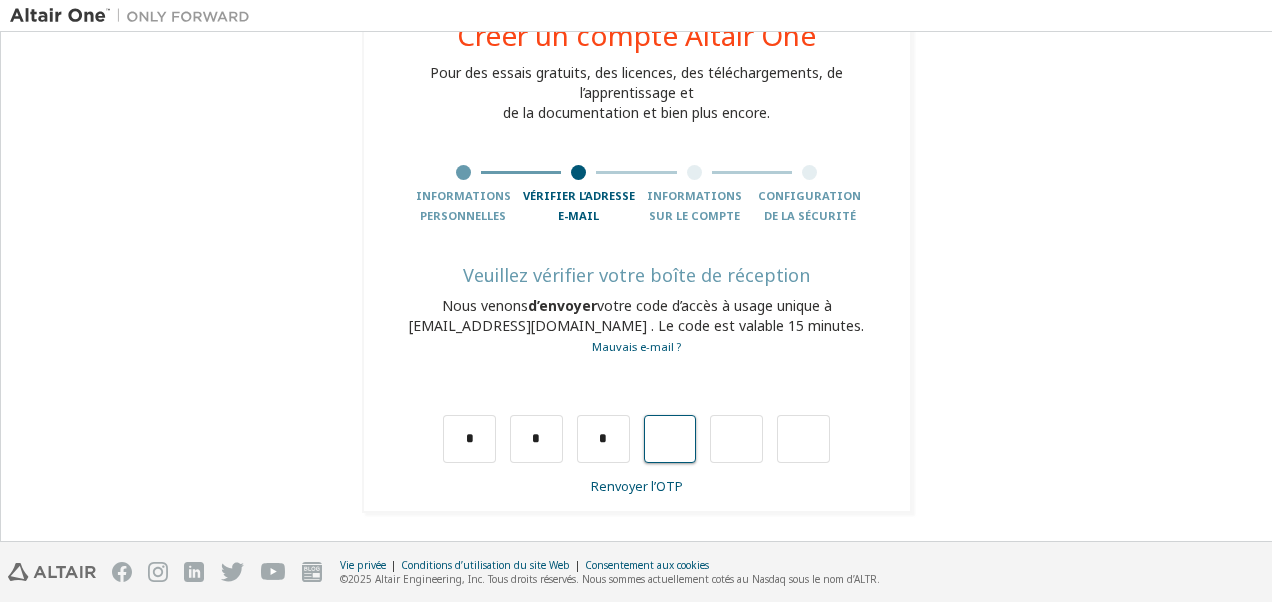 type on "*" 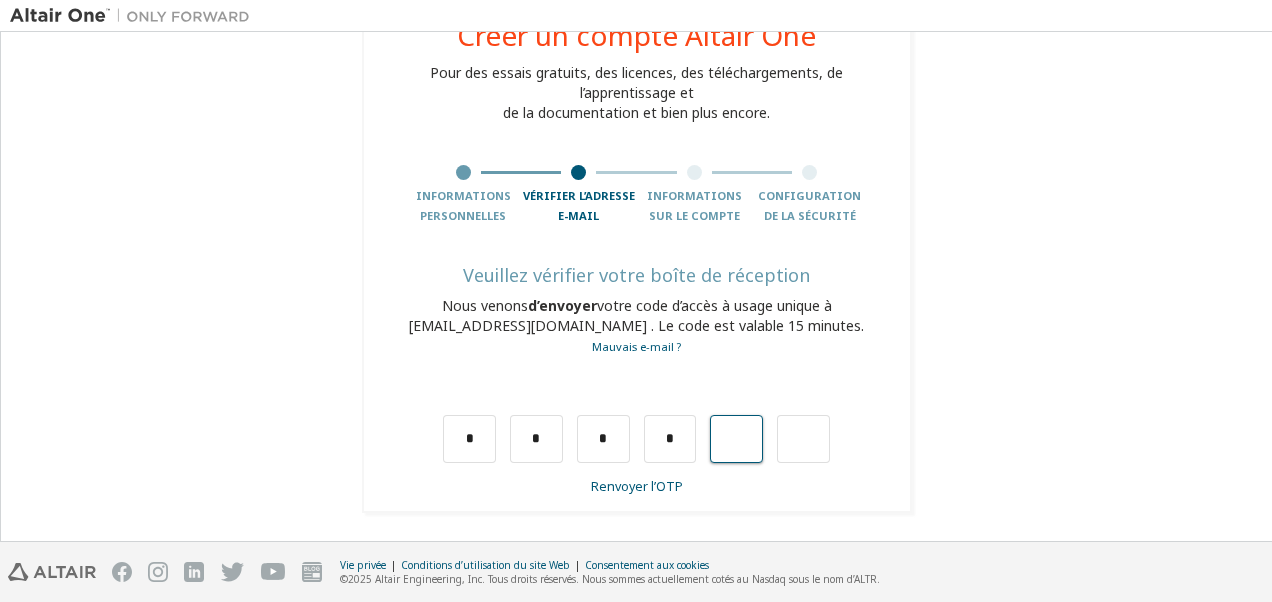 type on "*" 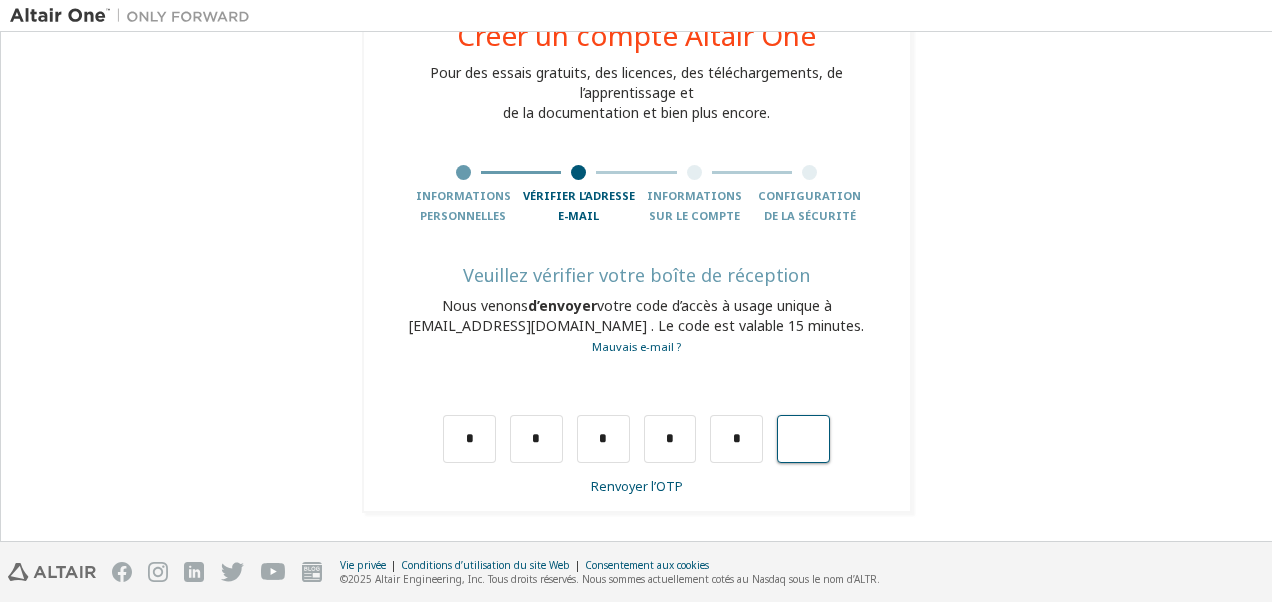 type on "*" 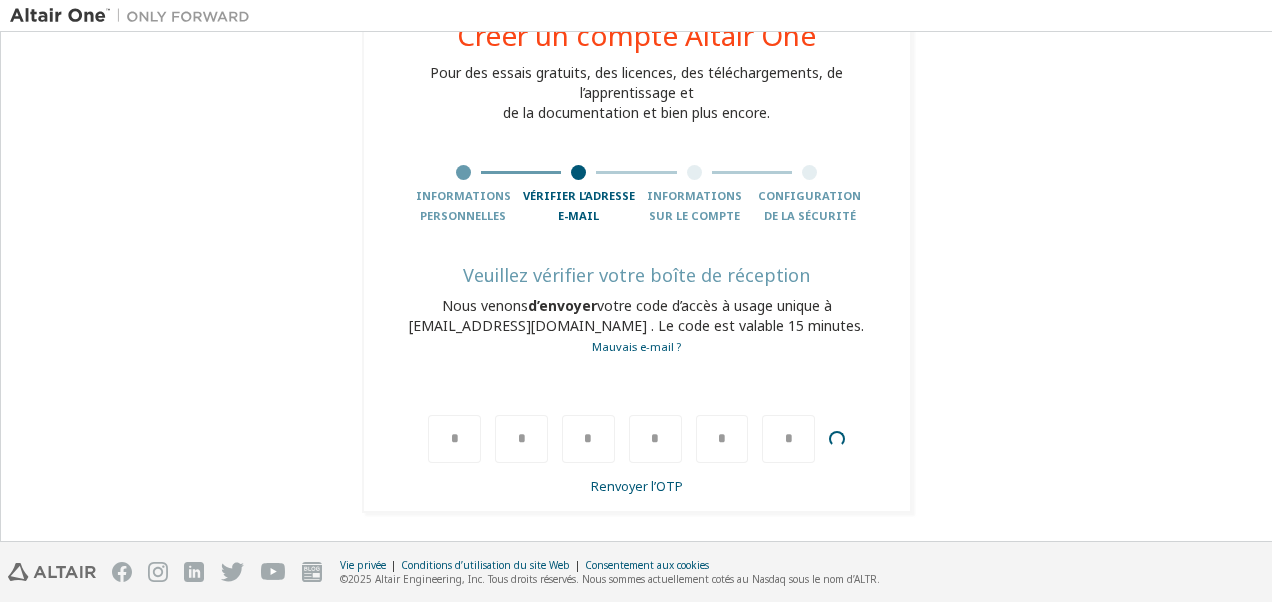 scroll, scrollTop: 30, scrollLeft: 0, axis: vertical 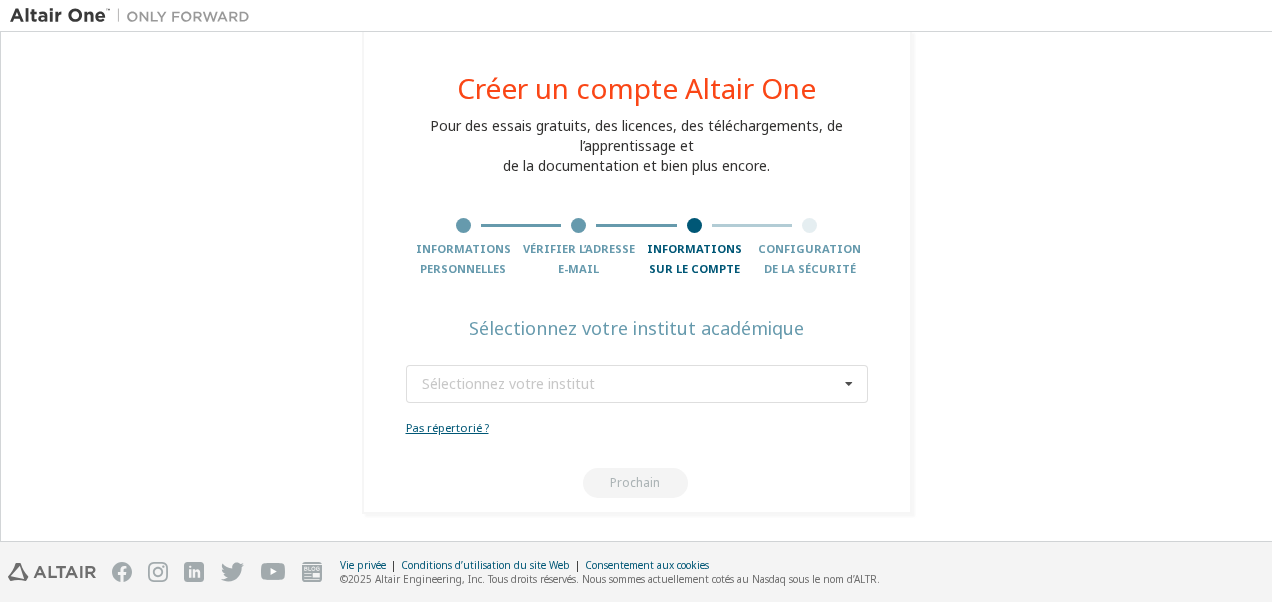 click on "Pas répertorié ?" at bounding box center [447, 427] 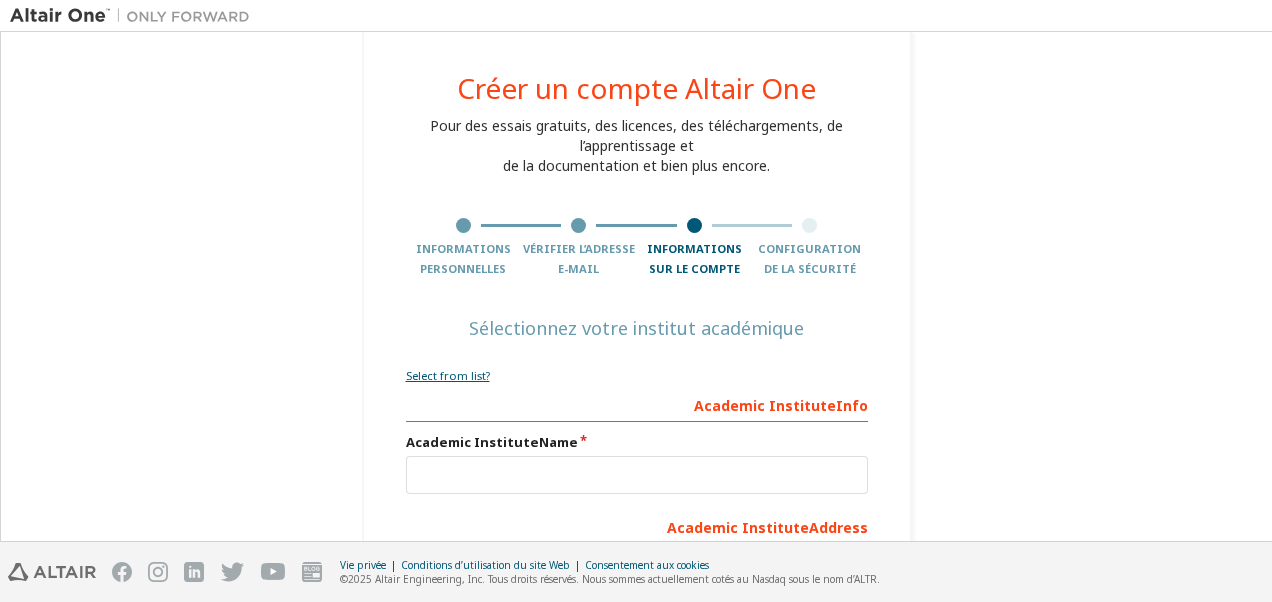 scroll, scrollTop: 102, scrollLeft: 0, axis: vertical 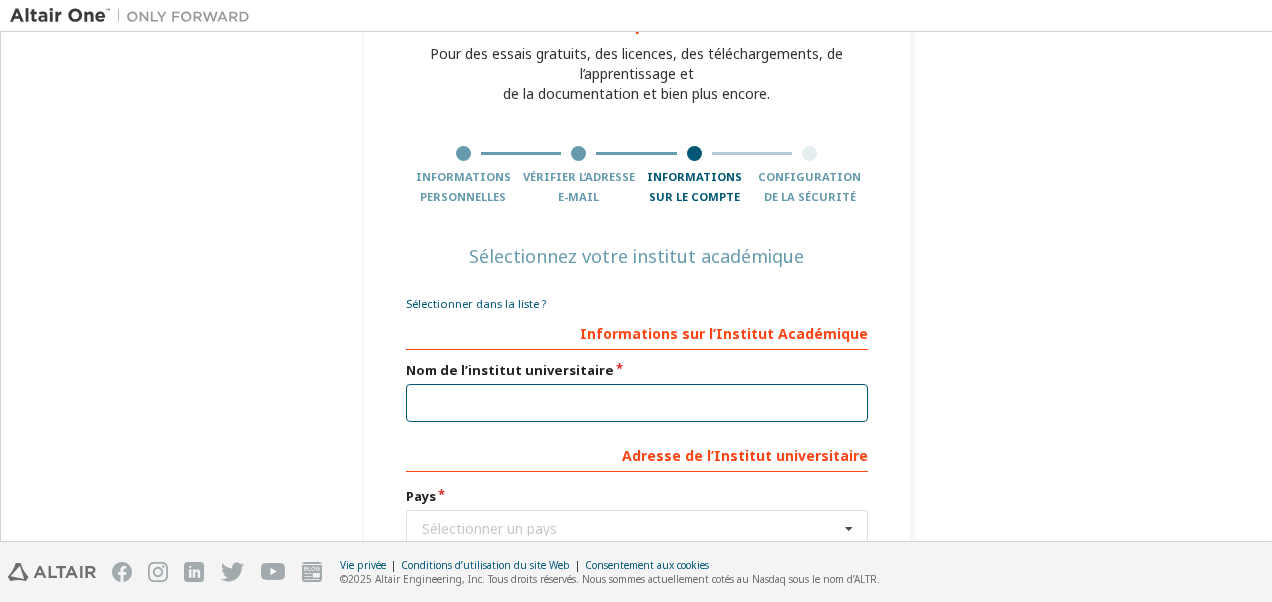 click at bounding box center [637, 403] 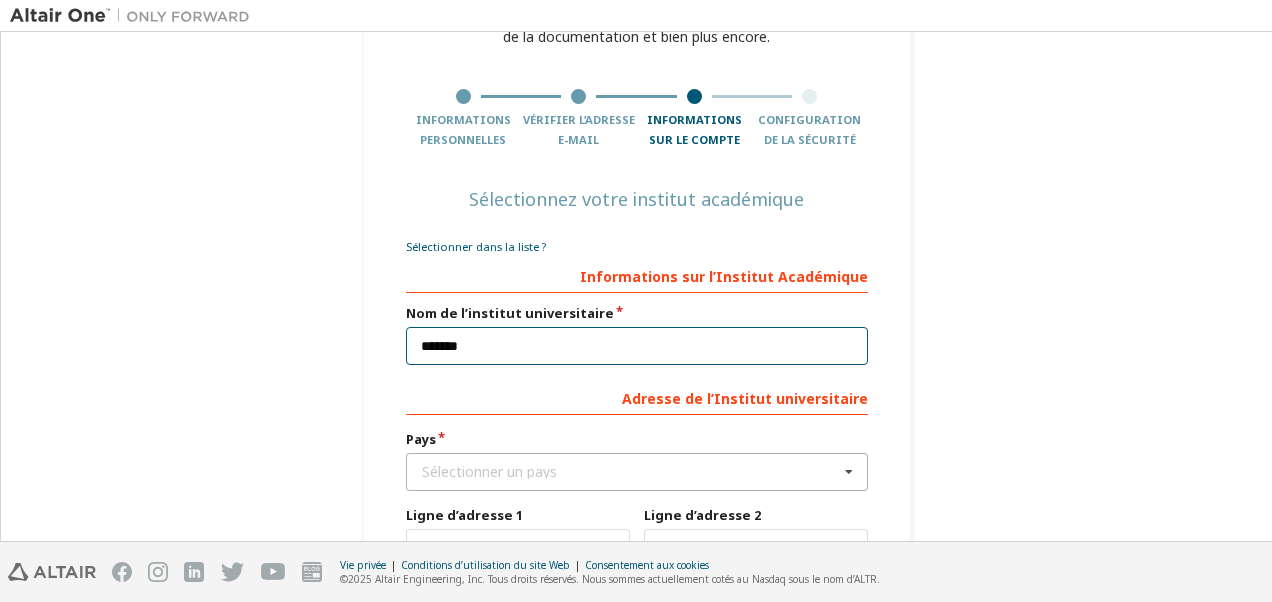 scroll, scrollTop: 202, scrollLeft: 0, axis: vertical 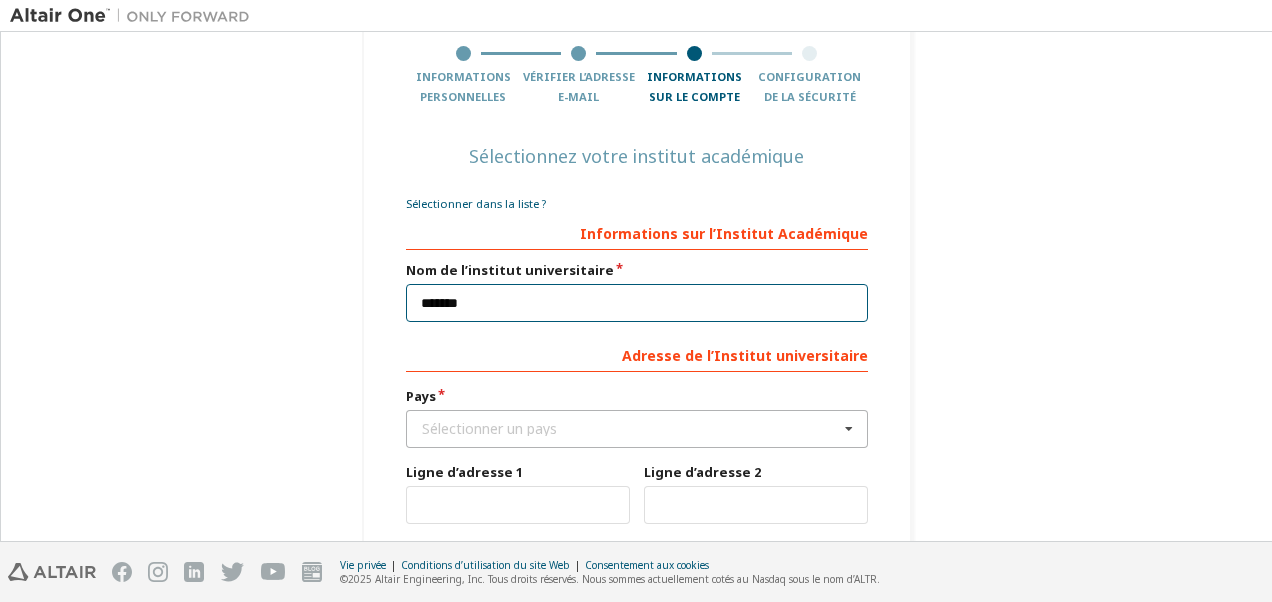 type on "*******" 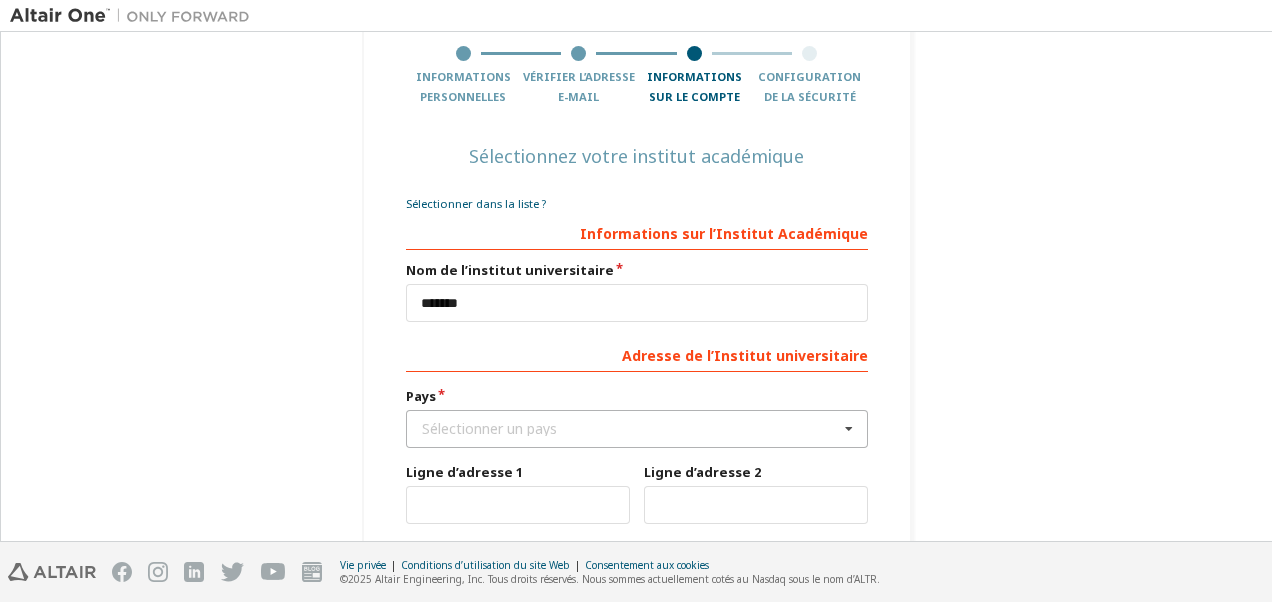 click at bounding box center (849, 429) 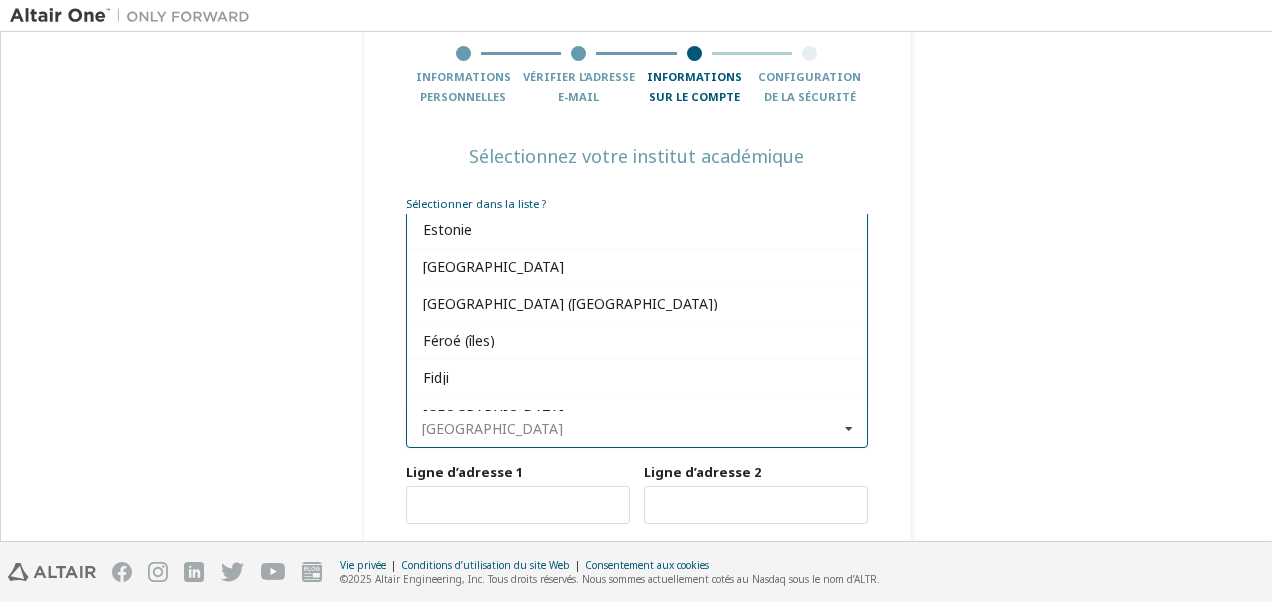 scroll, scrollTop: 2500, scrollLeft: 0, axis: vertical 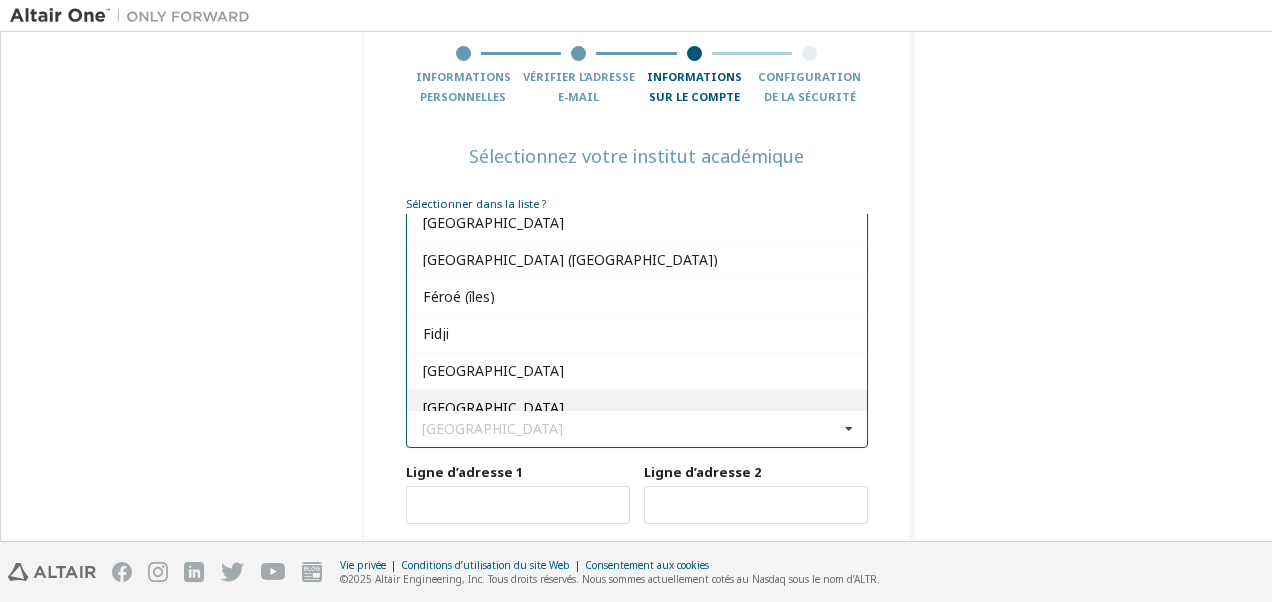 click on "France" at bounding box center [637, 407] 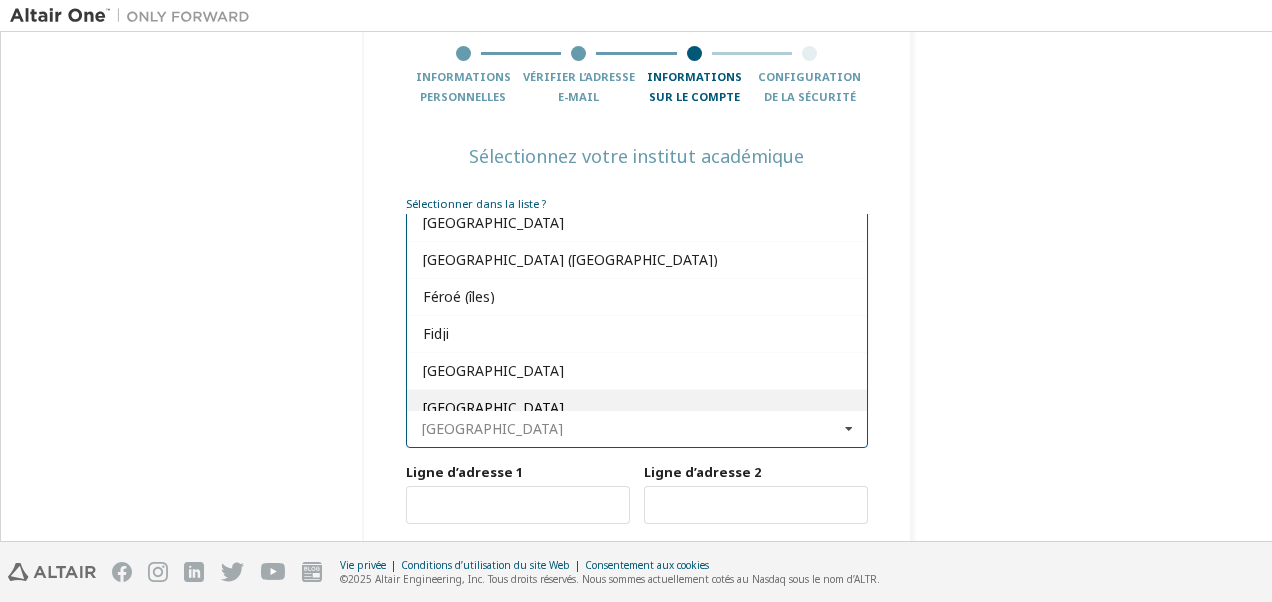 type on "***" 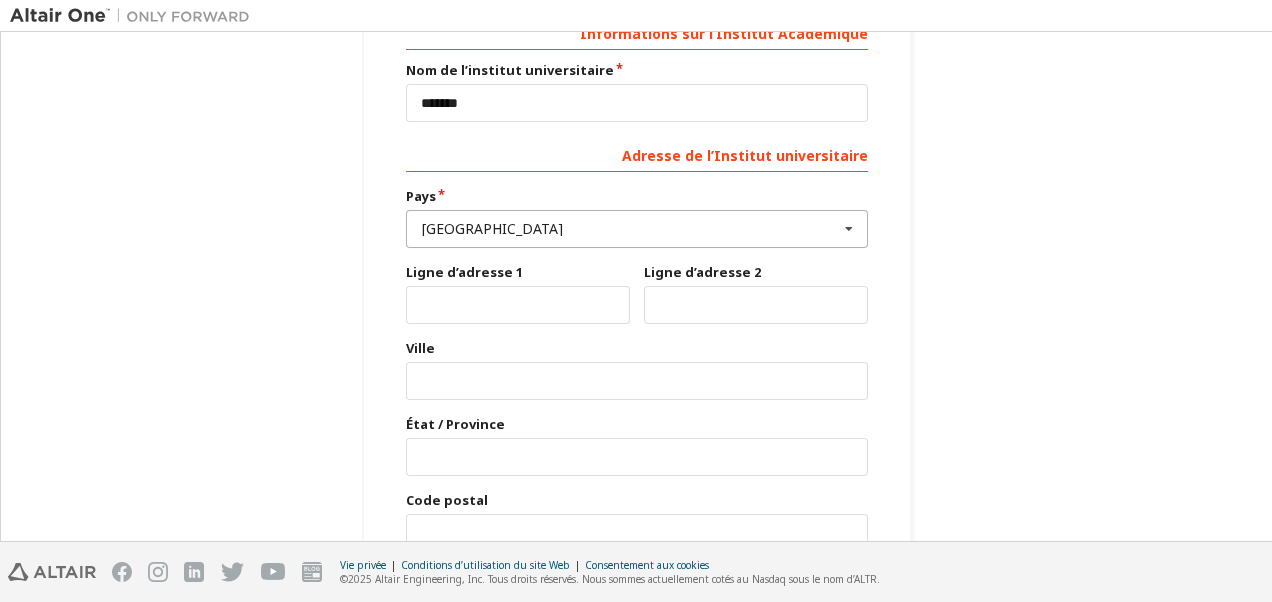 scroll, scrollTop: 502, scrollLeft: 0, axis: vertical 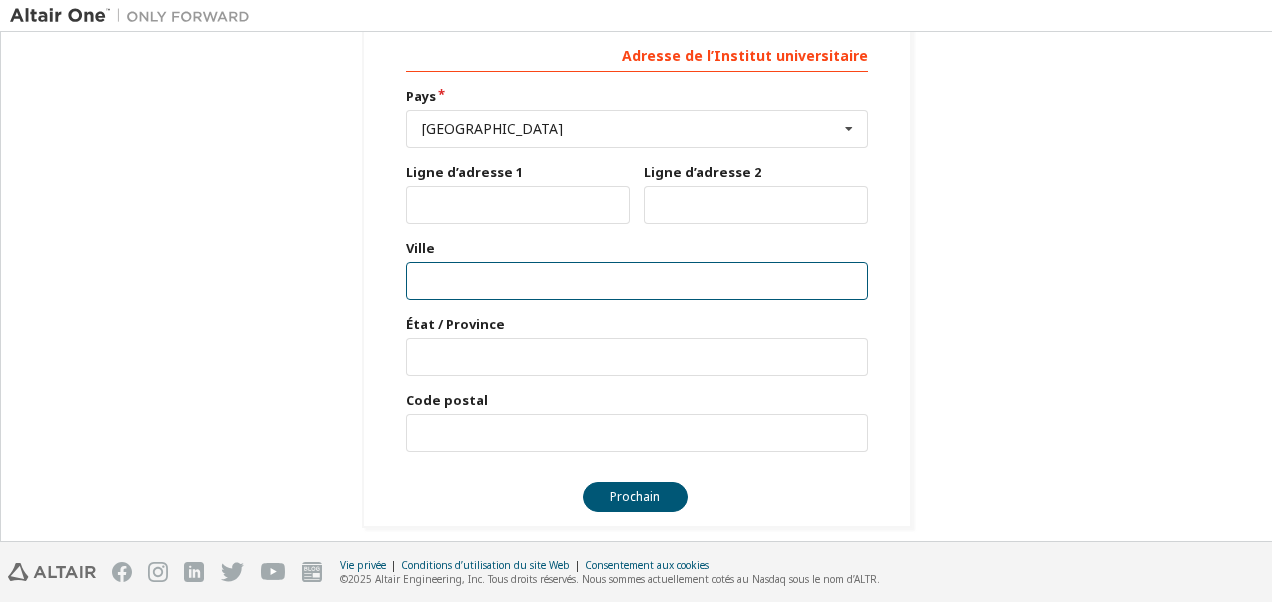 click at bounding box center [637, 281] 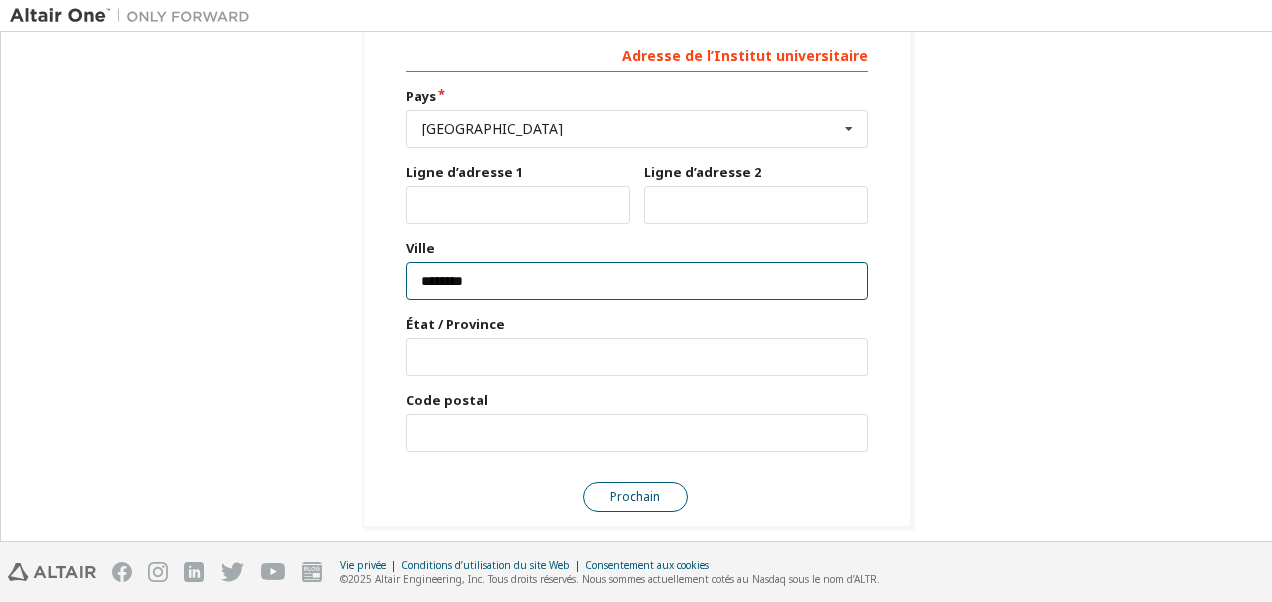 type on "********" 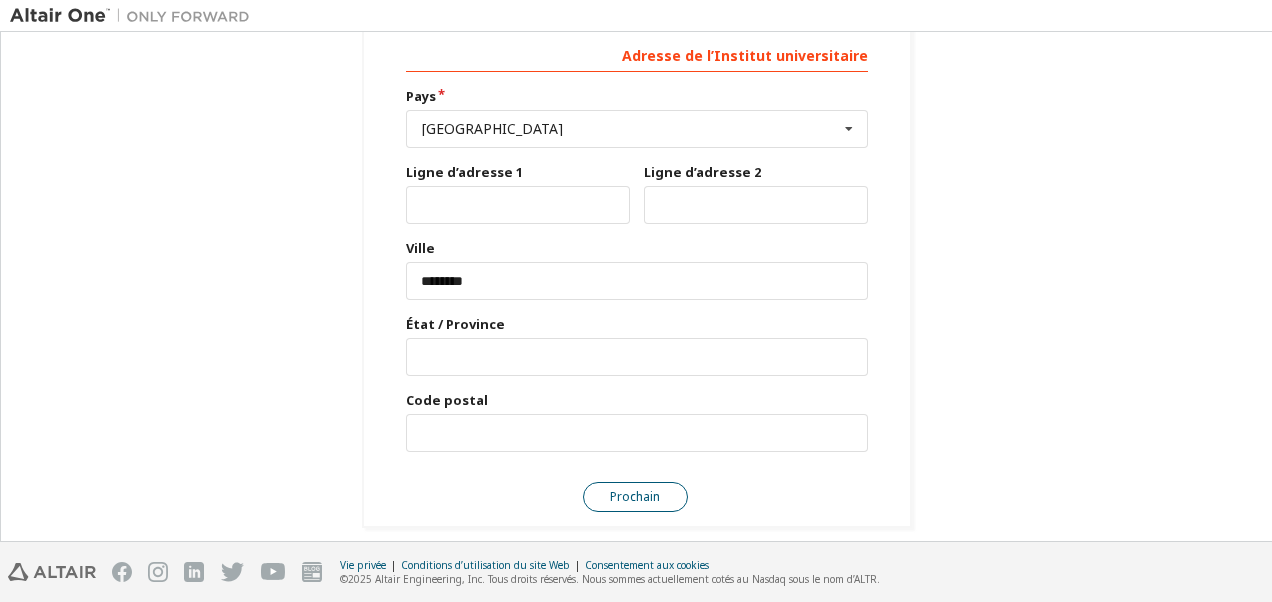 click on "Prochain" at bounding box center [635, 497] 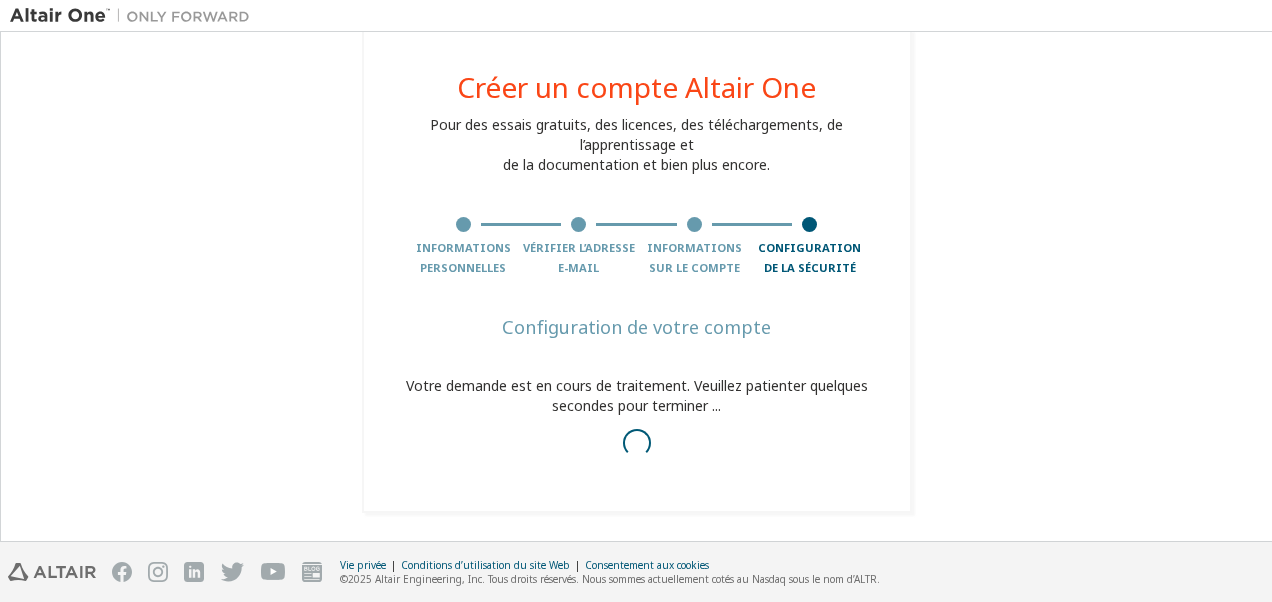 scroll, scrollTop: 38, scrollLeft: 0, axis: vertical 